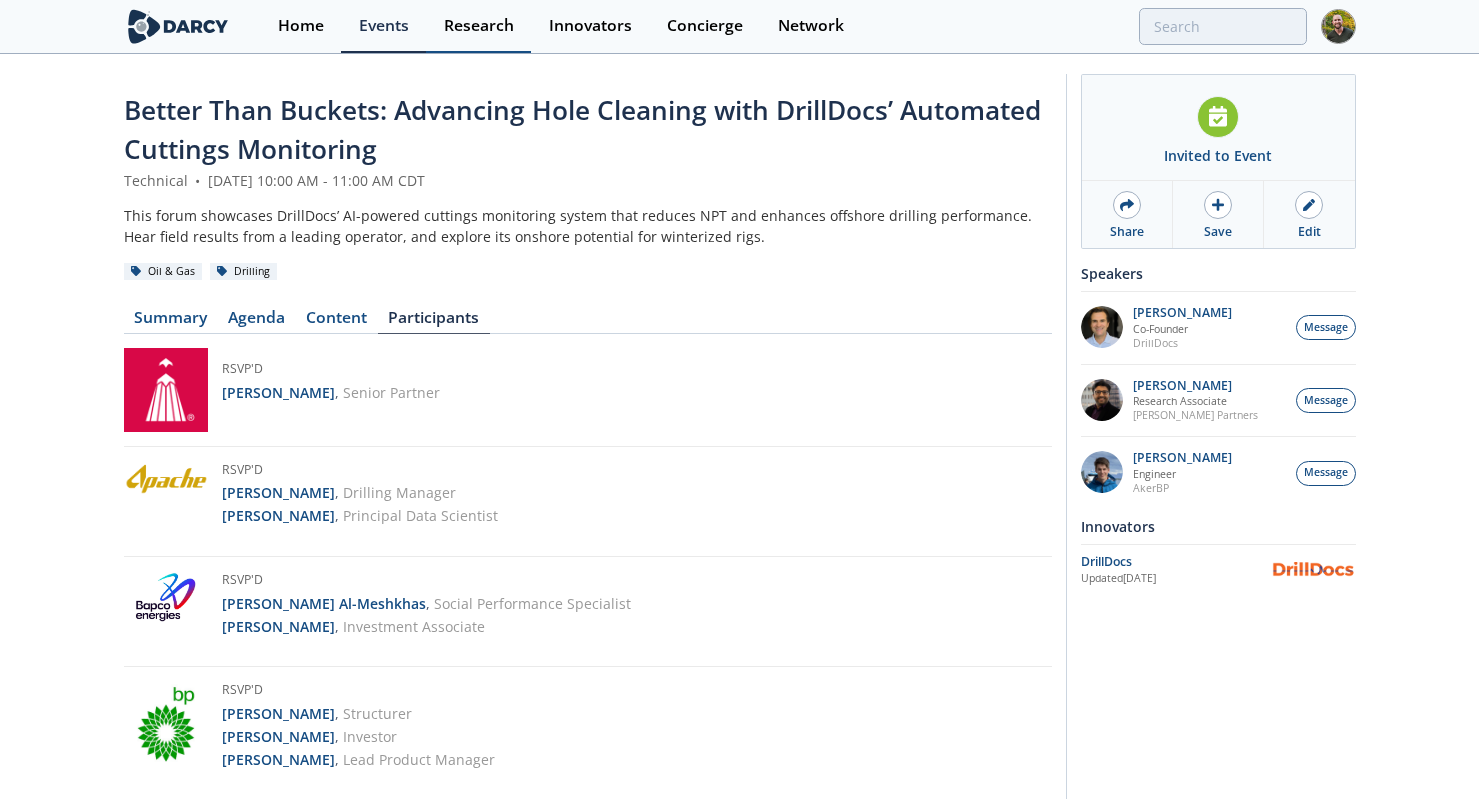 scroll, scrollTop: 0, scrollLeft: 0, axis: both 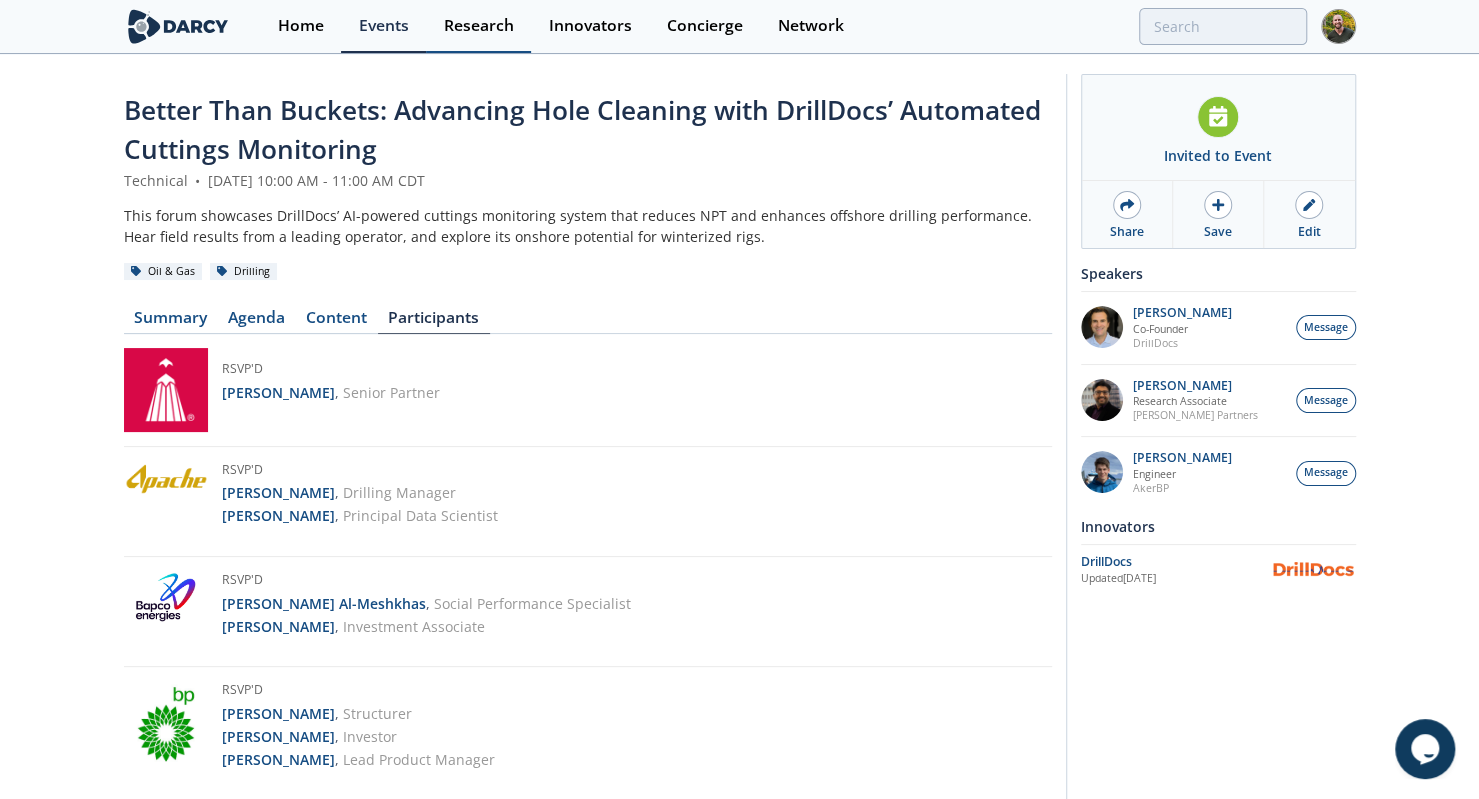 click on "Research" at bounding box center [479, 26] 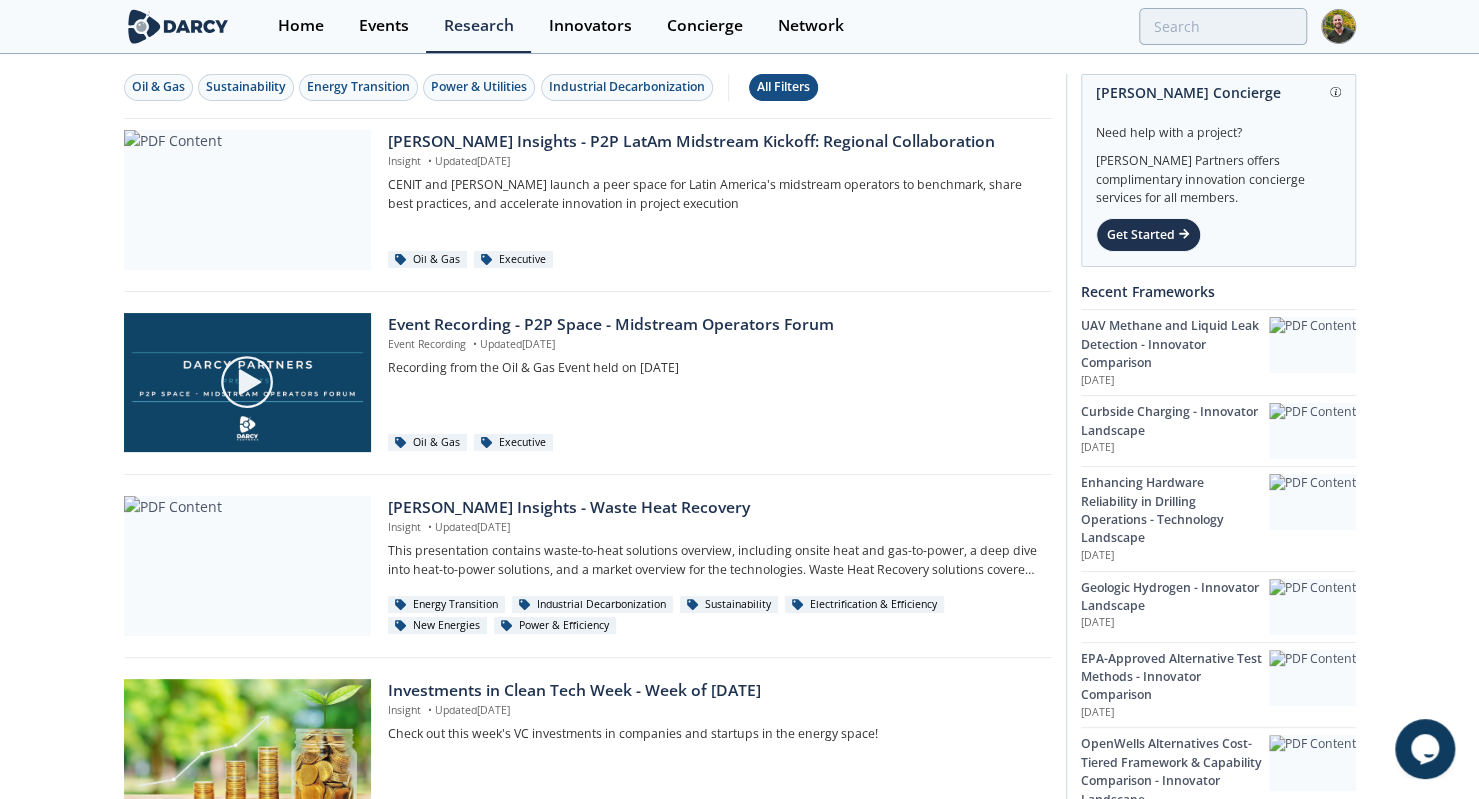 click on "All Filters" at bounding box center (783, 87) 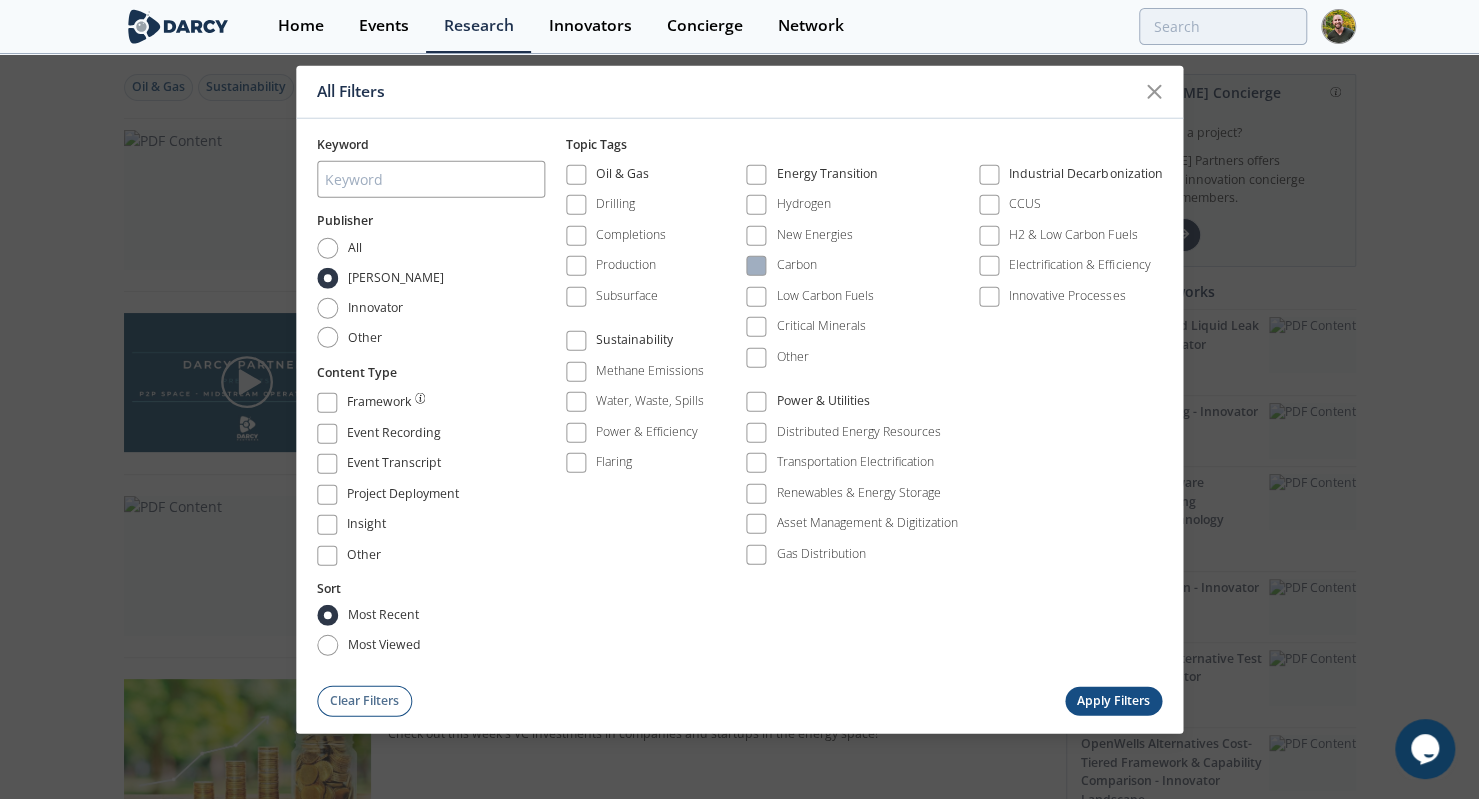 click on "Carbon" at bounding box center [797, 265] 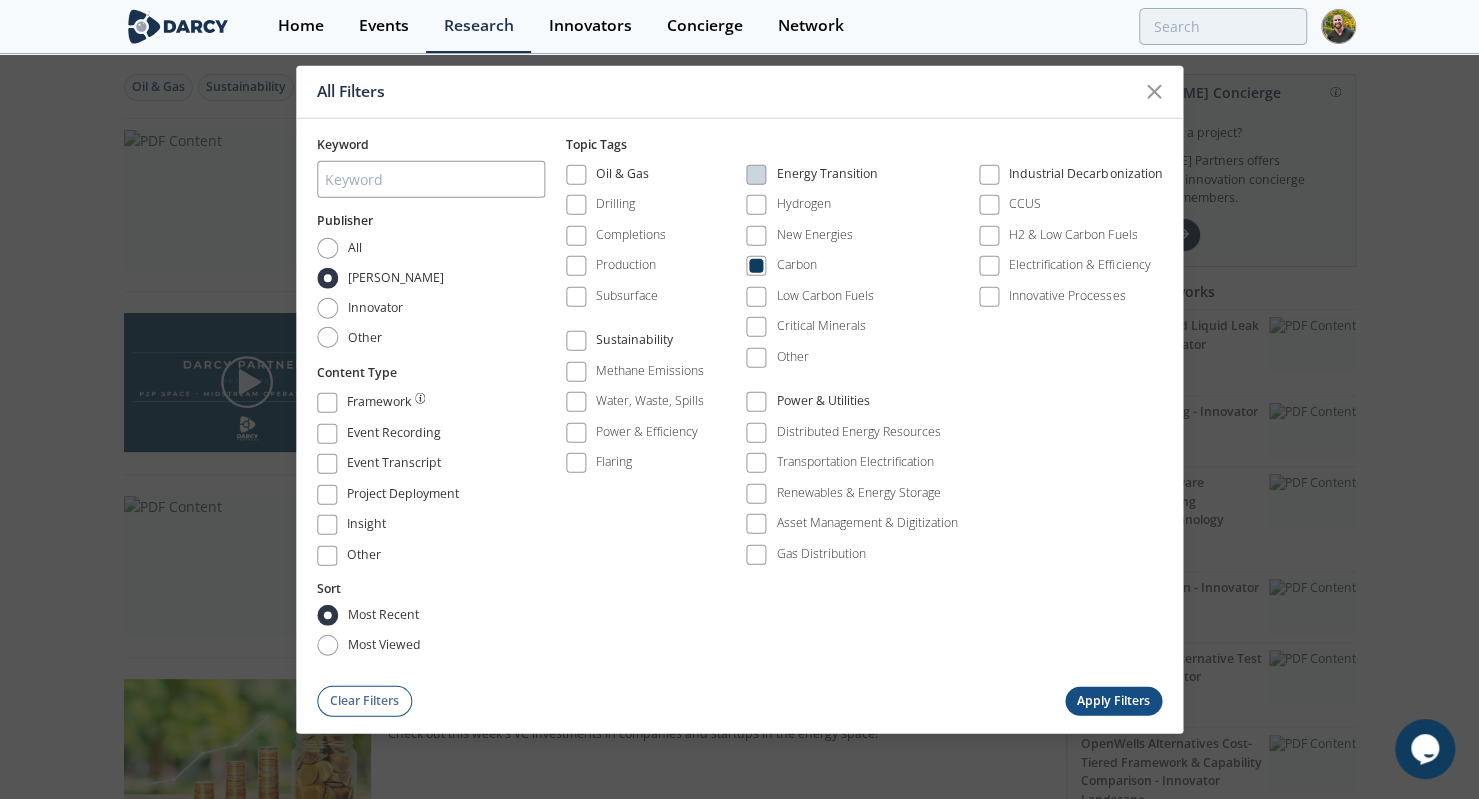 click on "Apply Filters" at bounding box center (1114, 700) 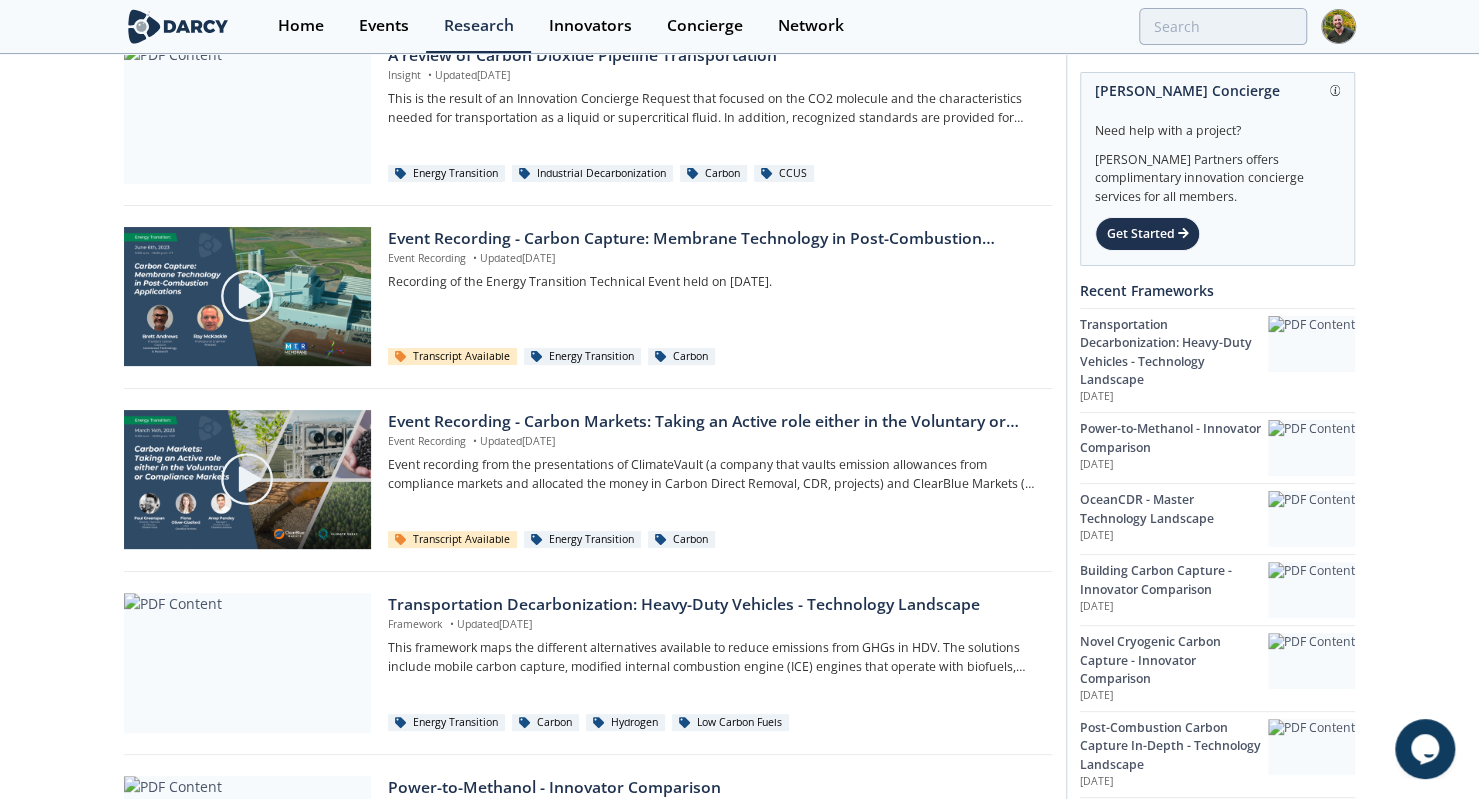 scroll, scrollTop: 0, scrollLeft: 0, axis: both 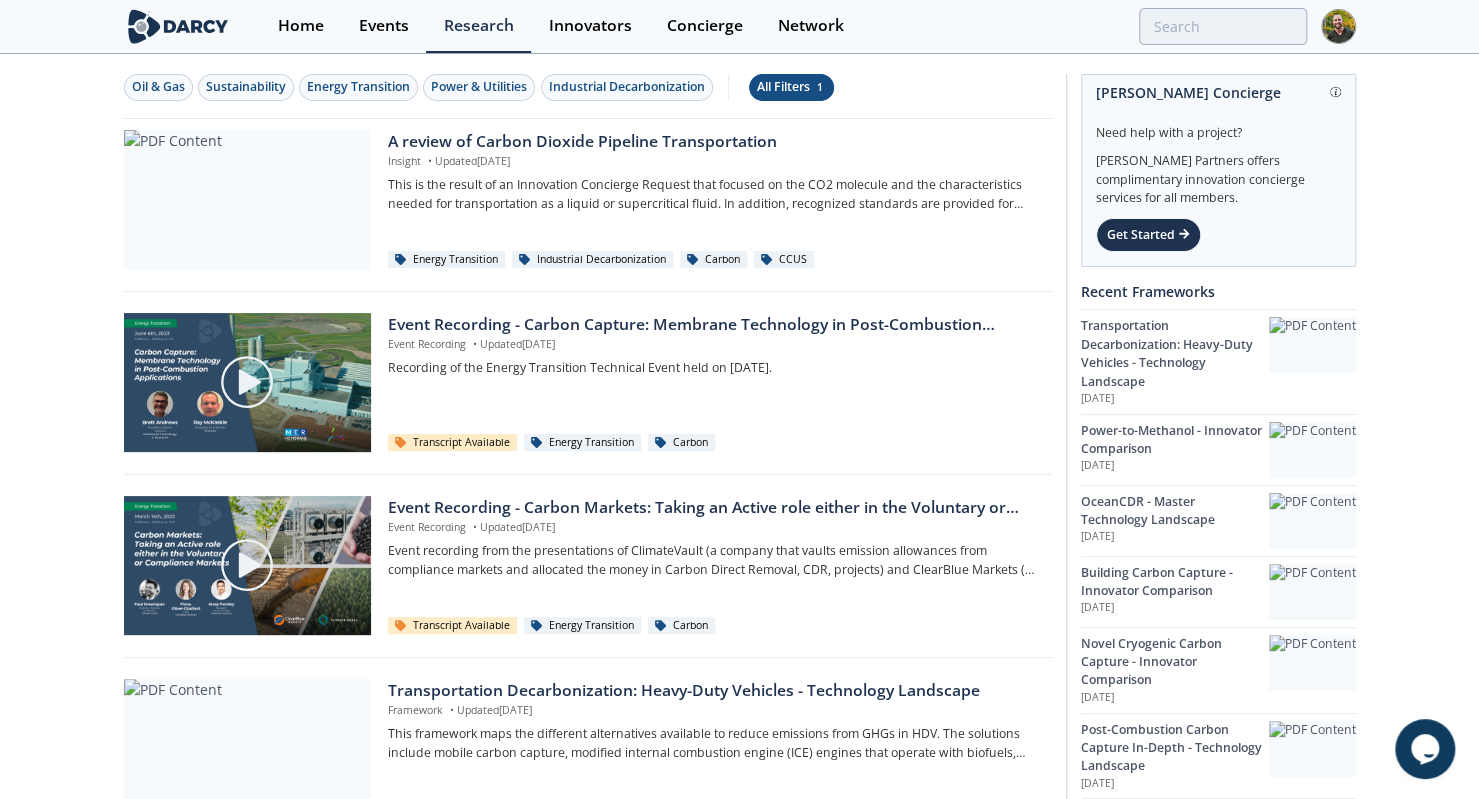click on "All Filters
1" at bounding box center [791, 87] 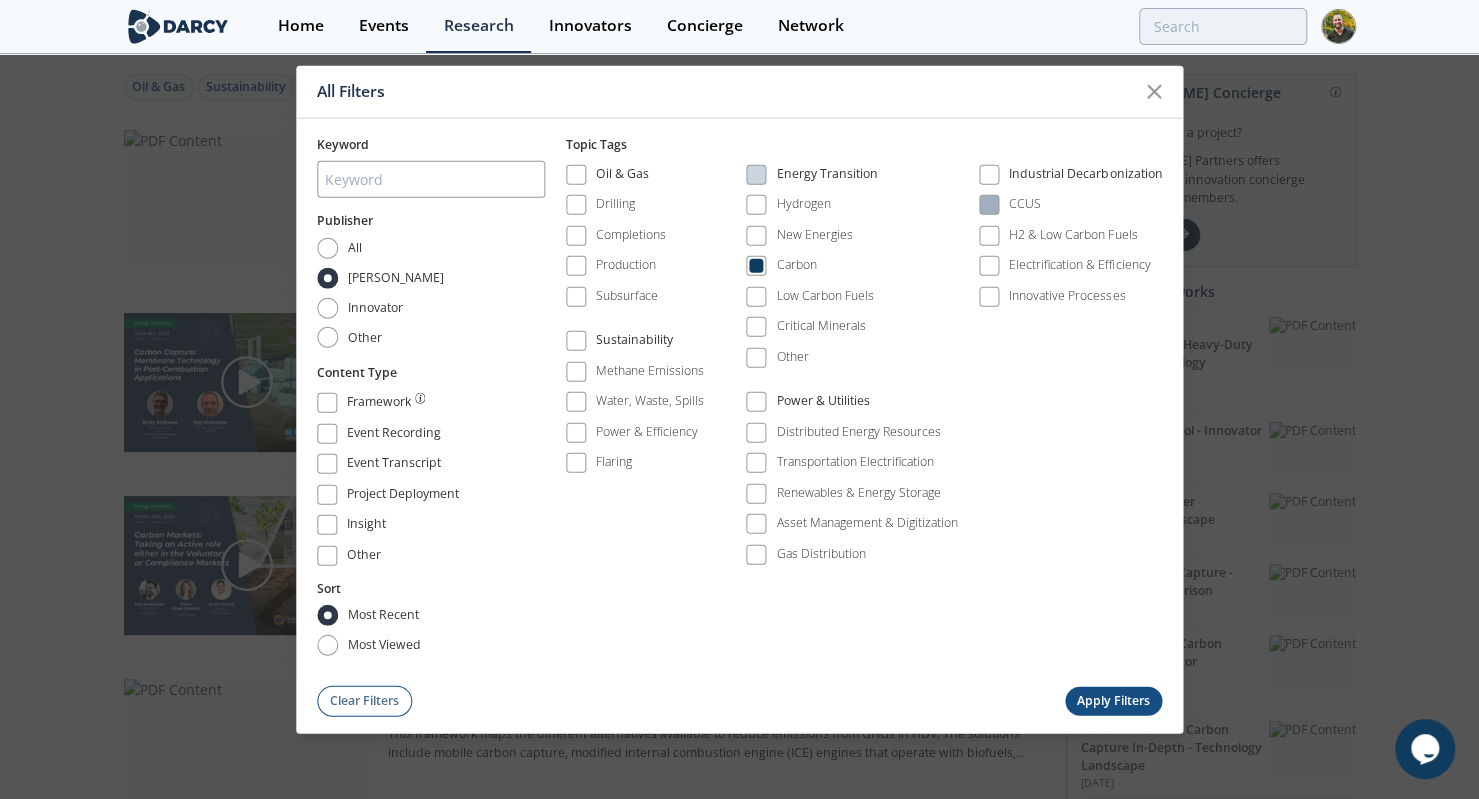 click on "CCUS" at bounding box center [1010, 205] 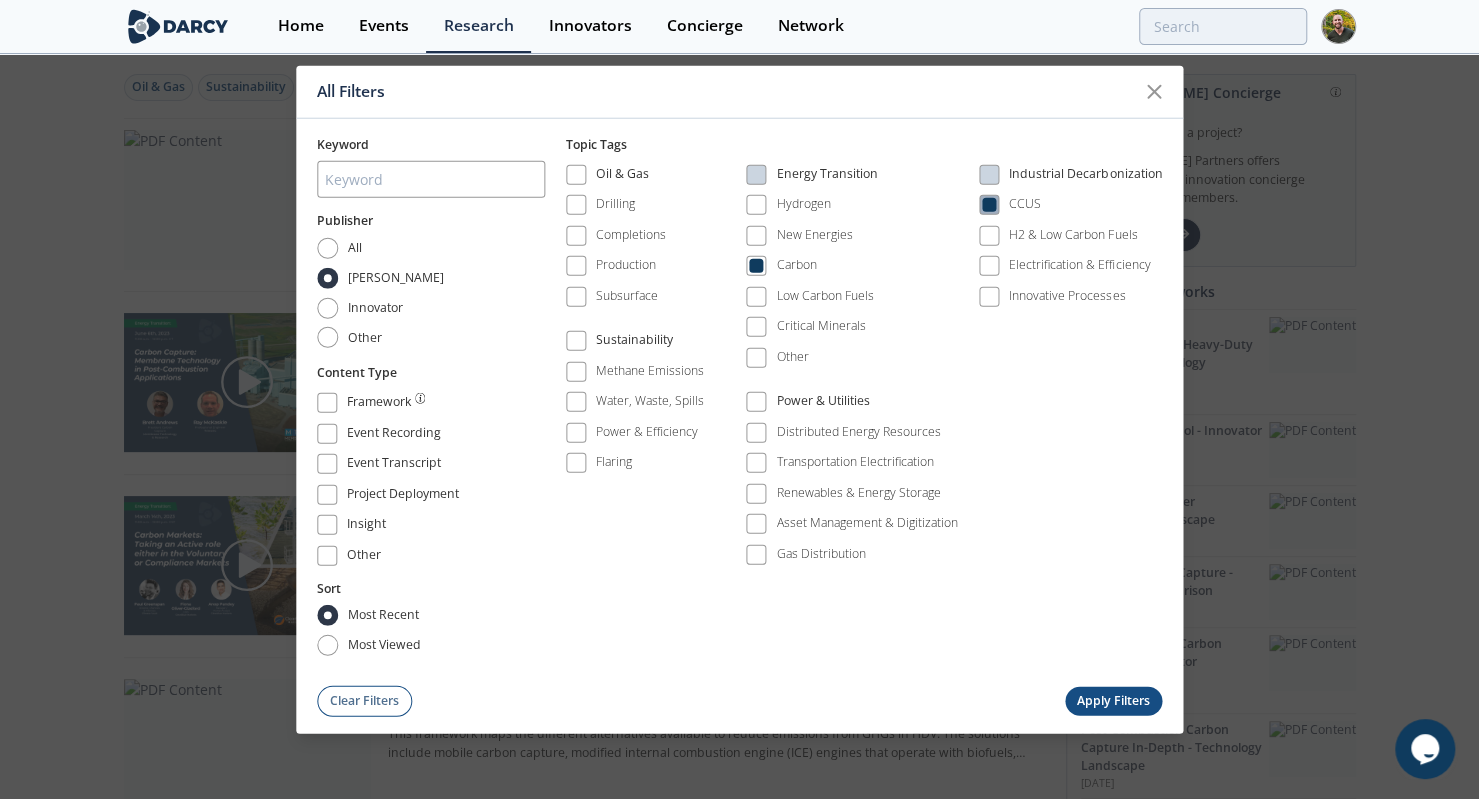click at bounding box center [989, 205] 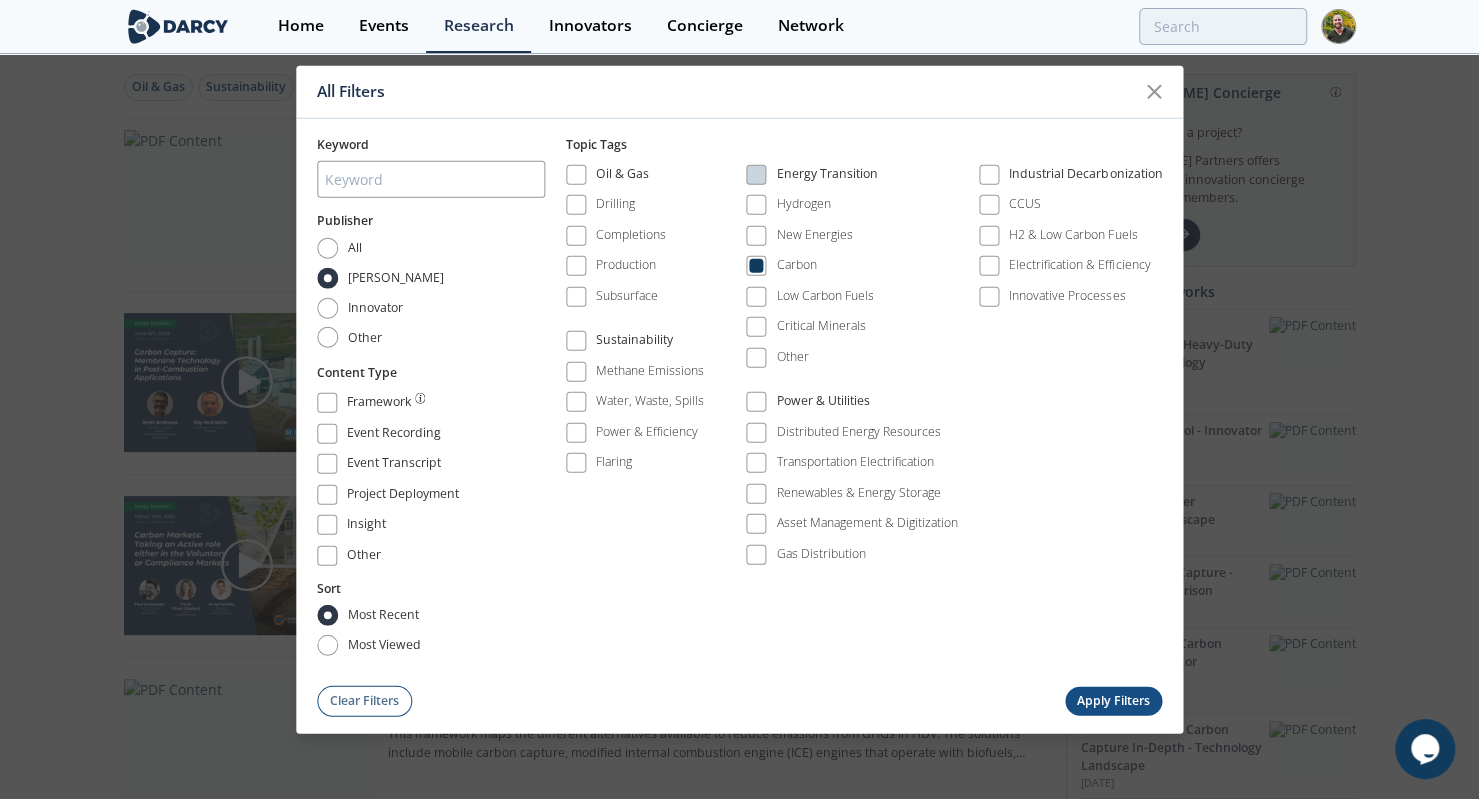 click on "Apply Filters" at bounding box center [1114, 700] 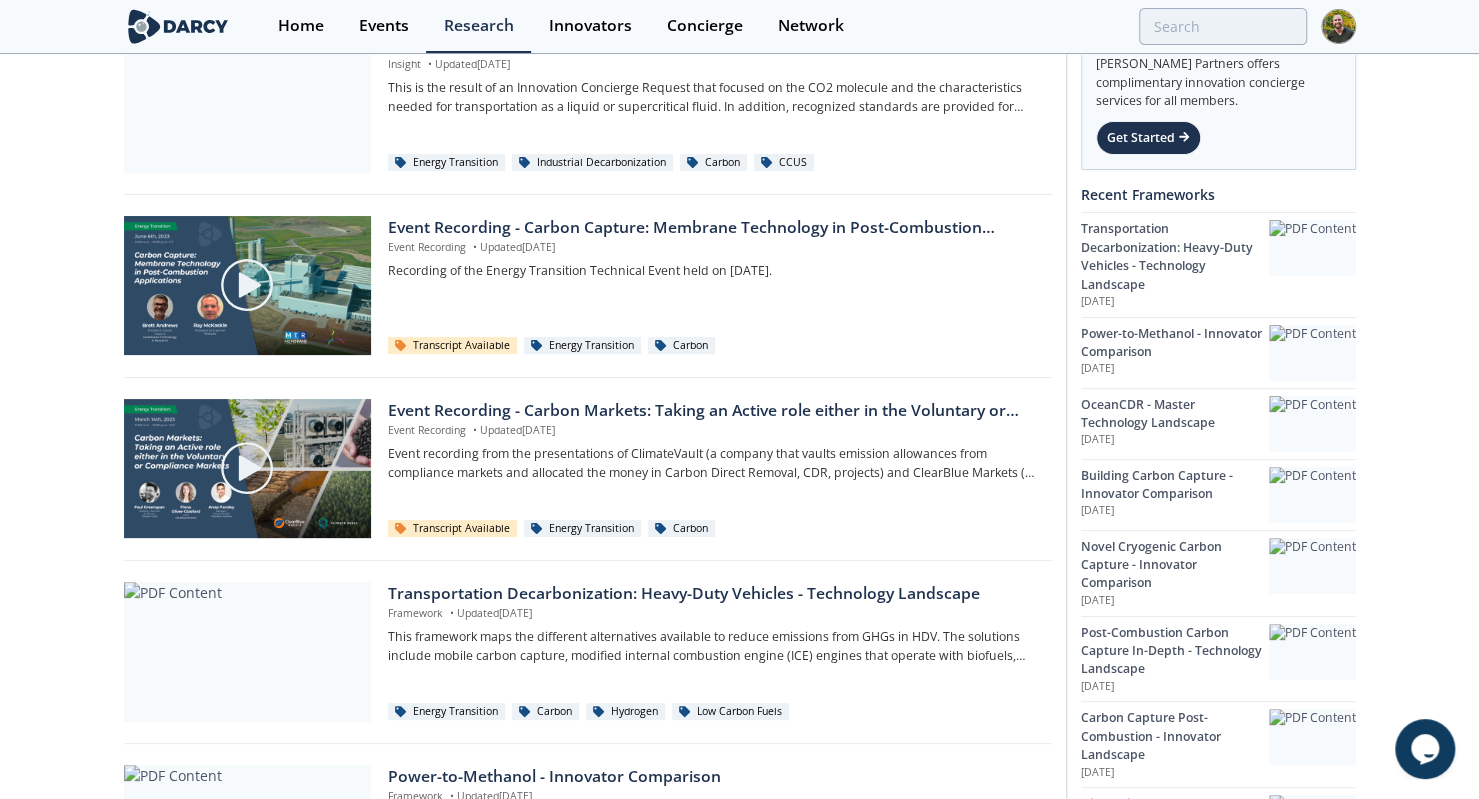 scroll, scrollTop: 0, scrollLeft: 0, axis: both 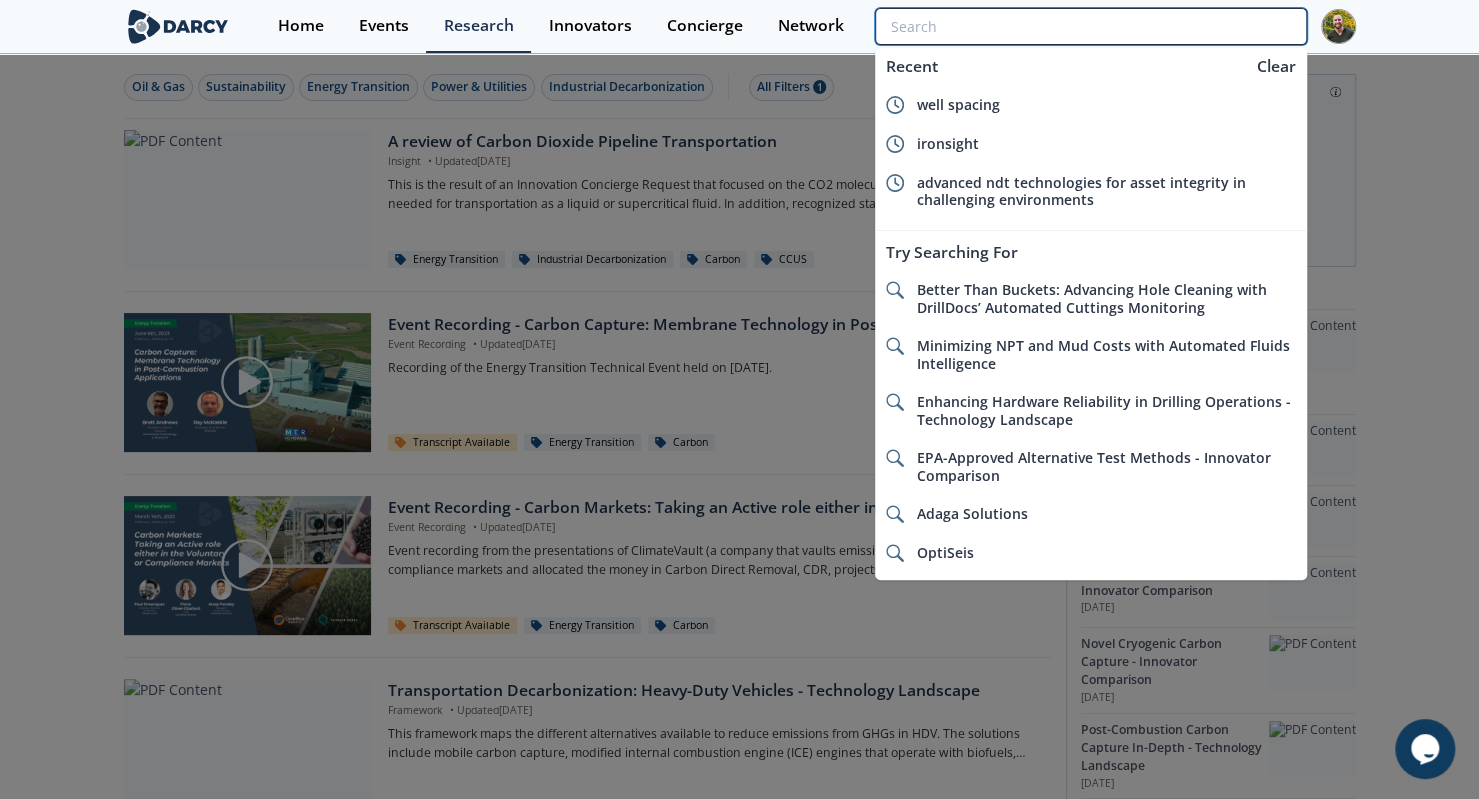 click at bounding box center [1090, 26] 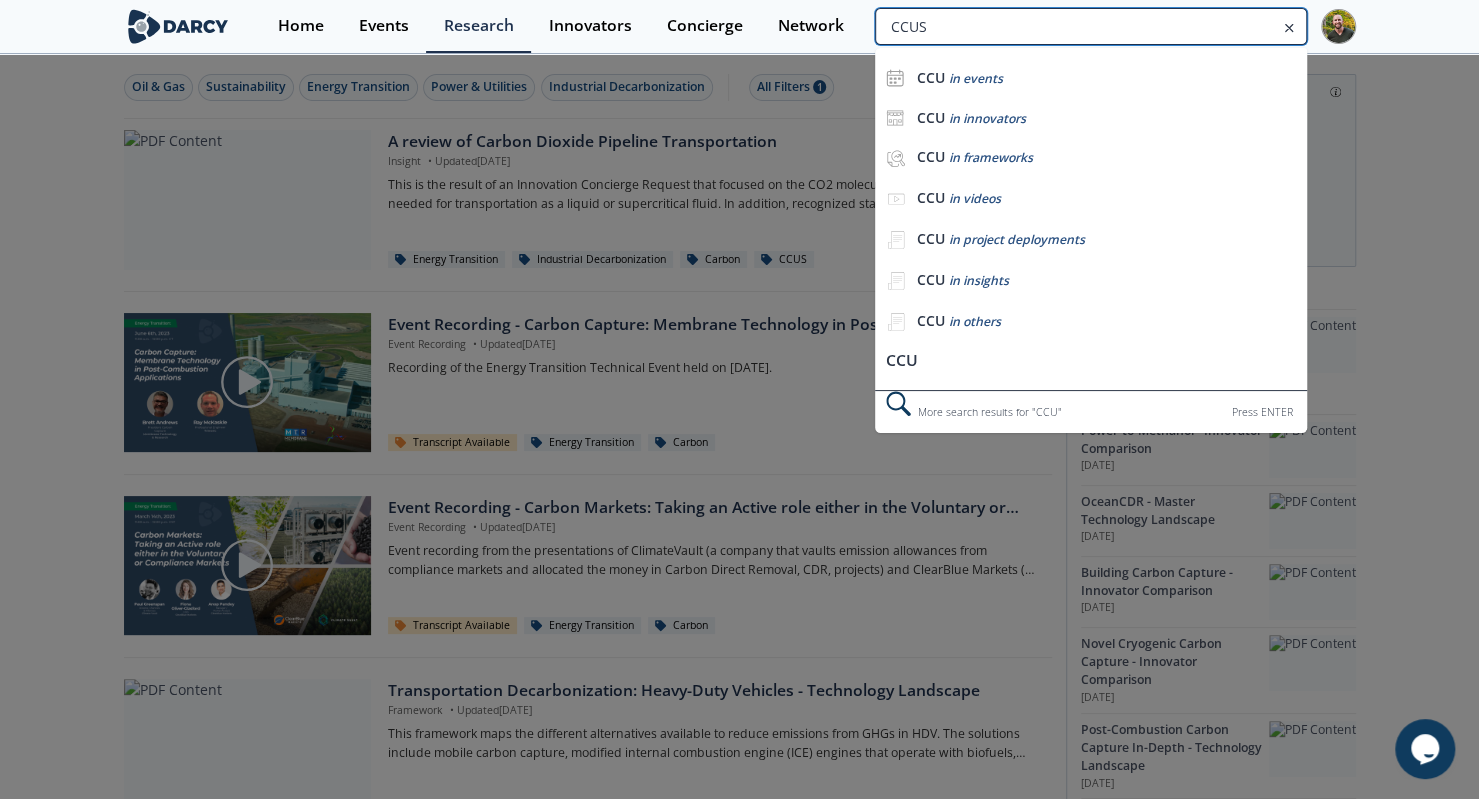 type on "CCUS" 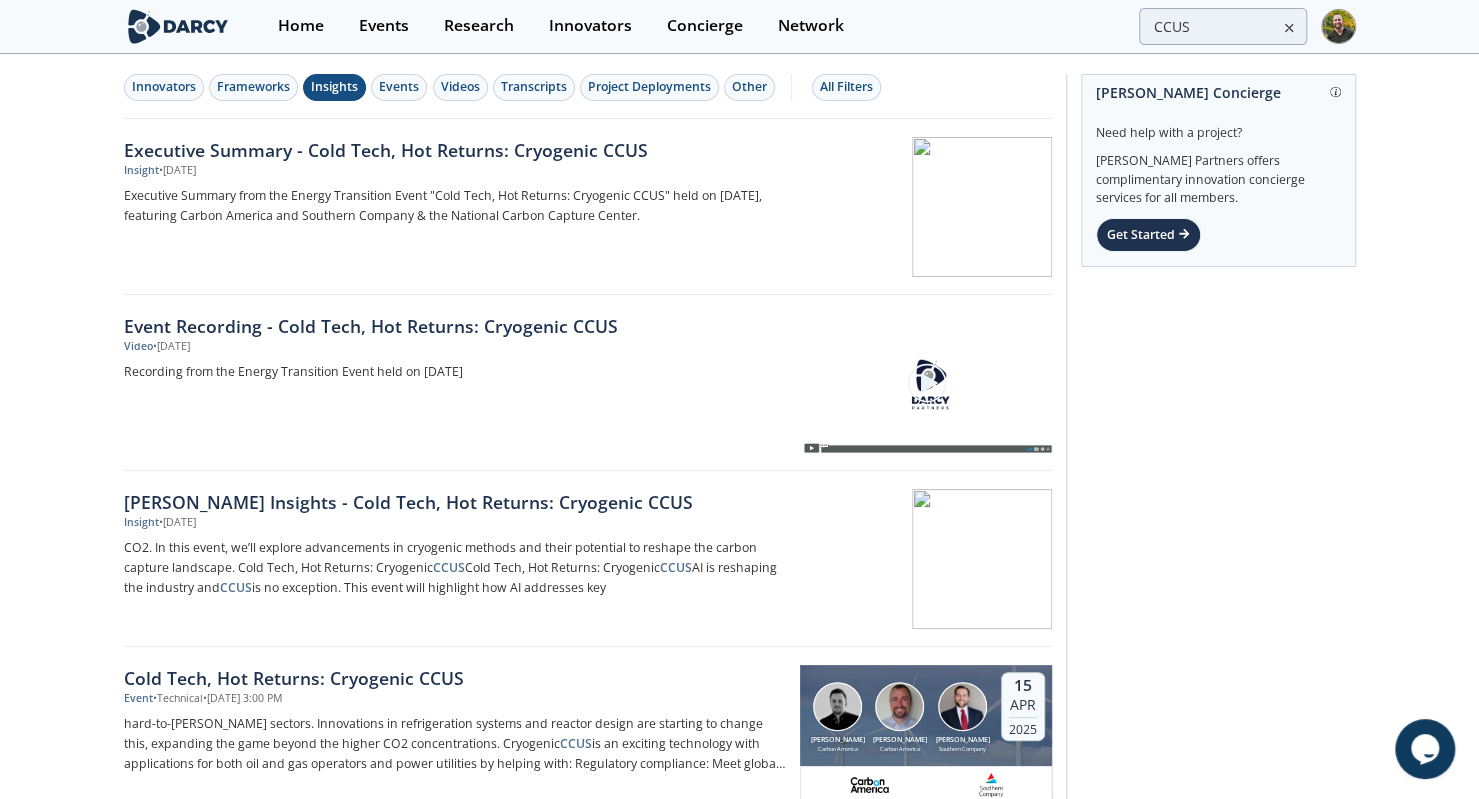 click on "Insights" at bounding box center (334, 87) 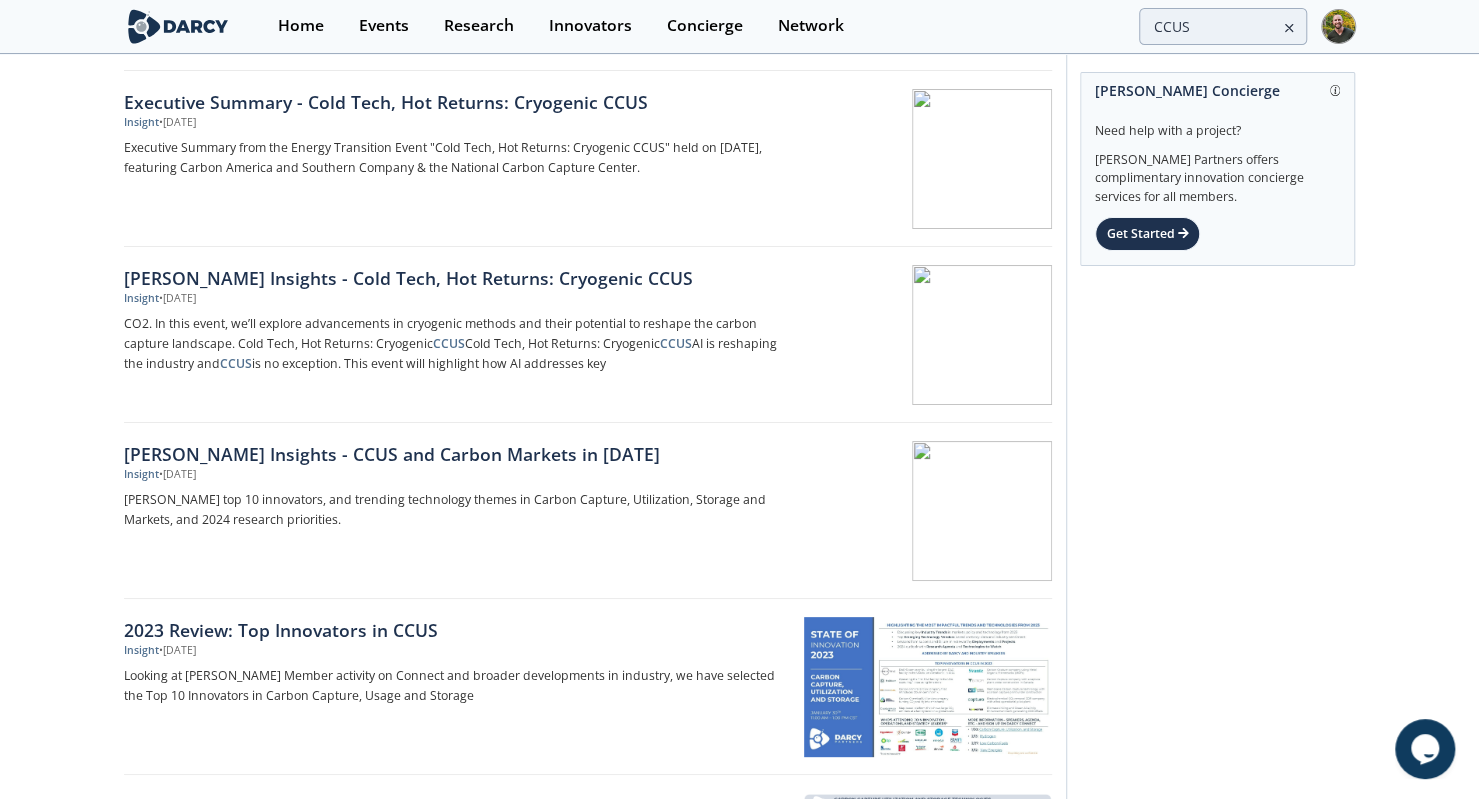 scroll, scrollTop: 49, scrollLeft: 0, axis: vertical 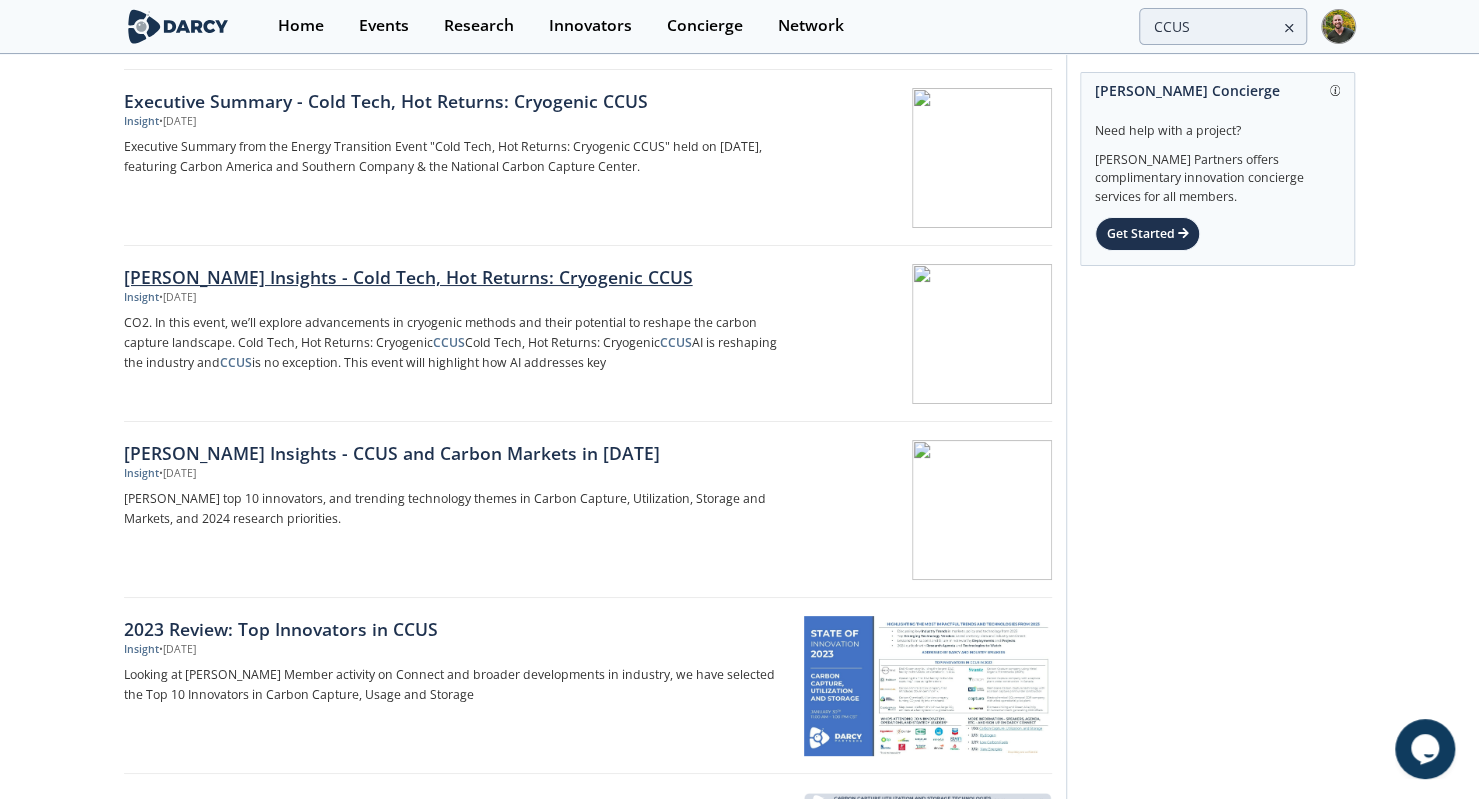 click on "[PERSON_NAME] Insights - Cold Tech, Hot Returns: Cryogenic CCUS" at bounding box center (455, 277) 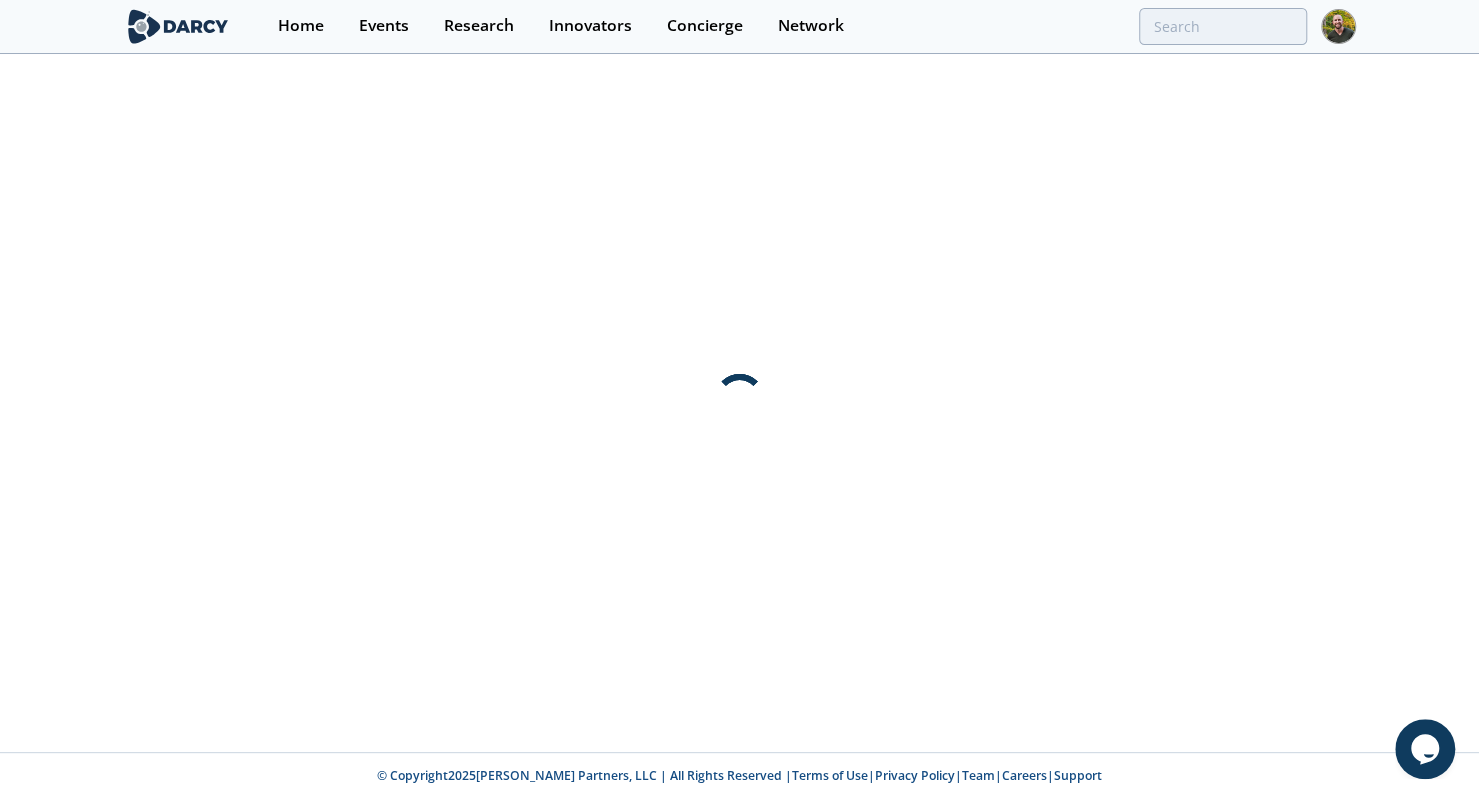 scroll, scrollTop: 0, scrollLeft: 0, axis: both 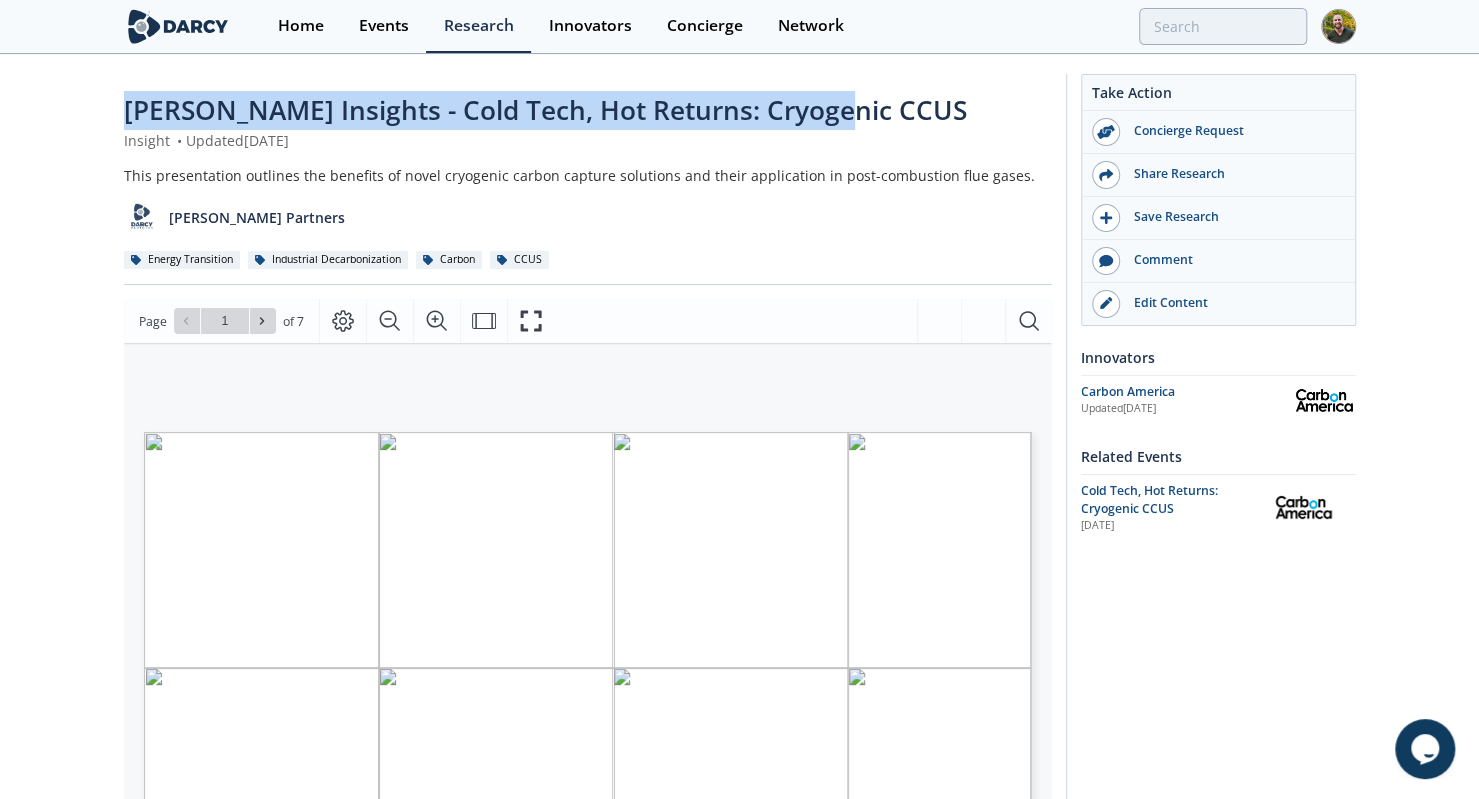 drag, startPoint x: 127, startPoint y: 107, endPoint x: 839, endPoint y: 117, distance: 712.07025 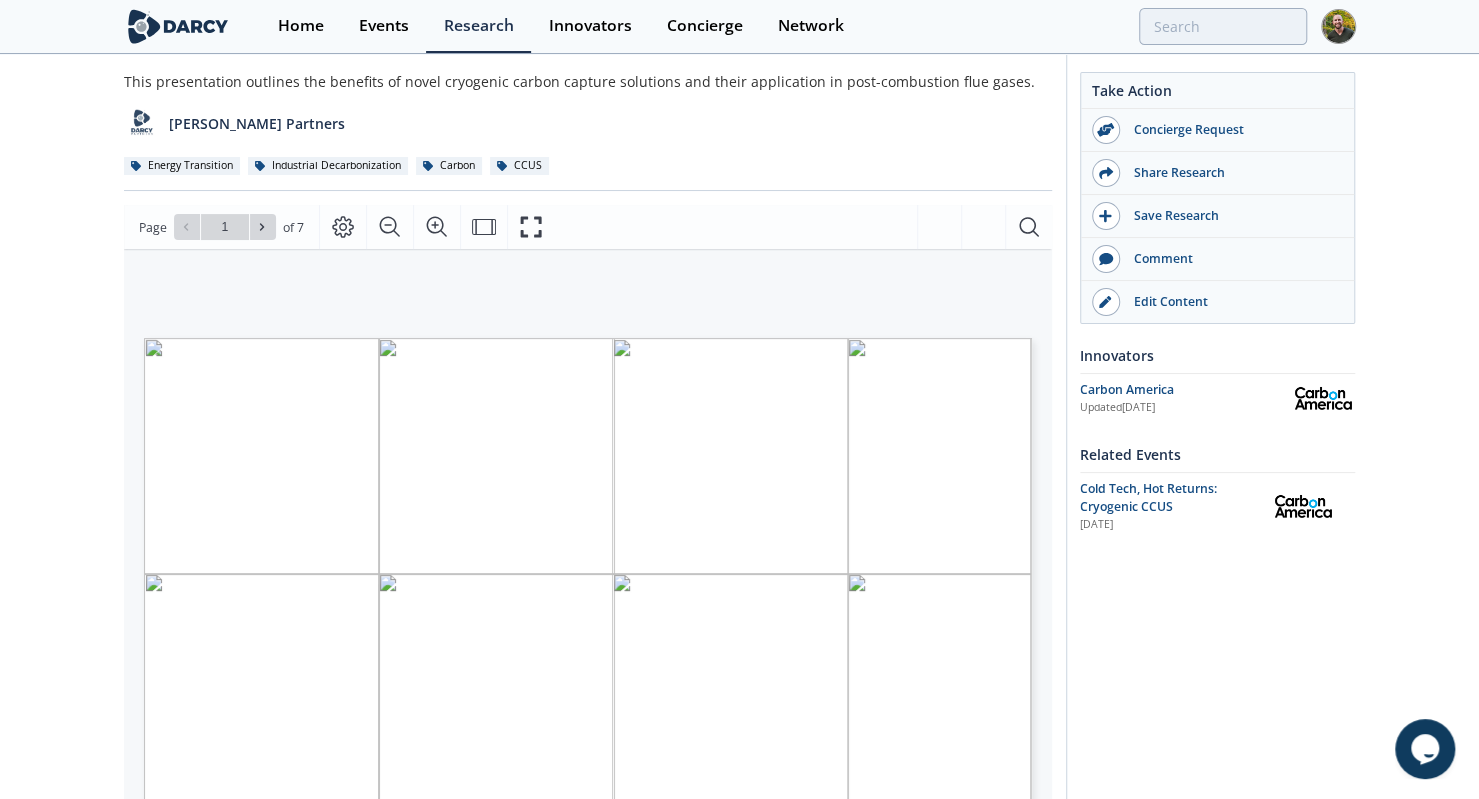 scroll, scrollTop: 181, scrollLeft: 0, axis: vertical 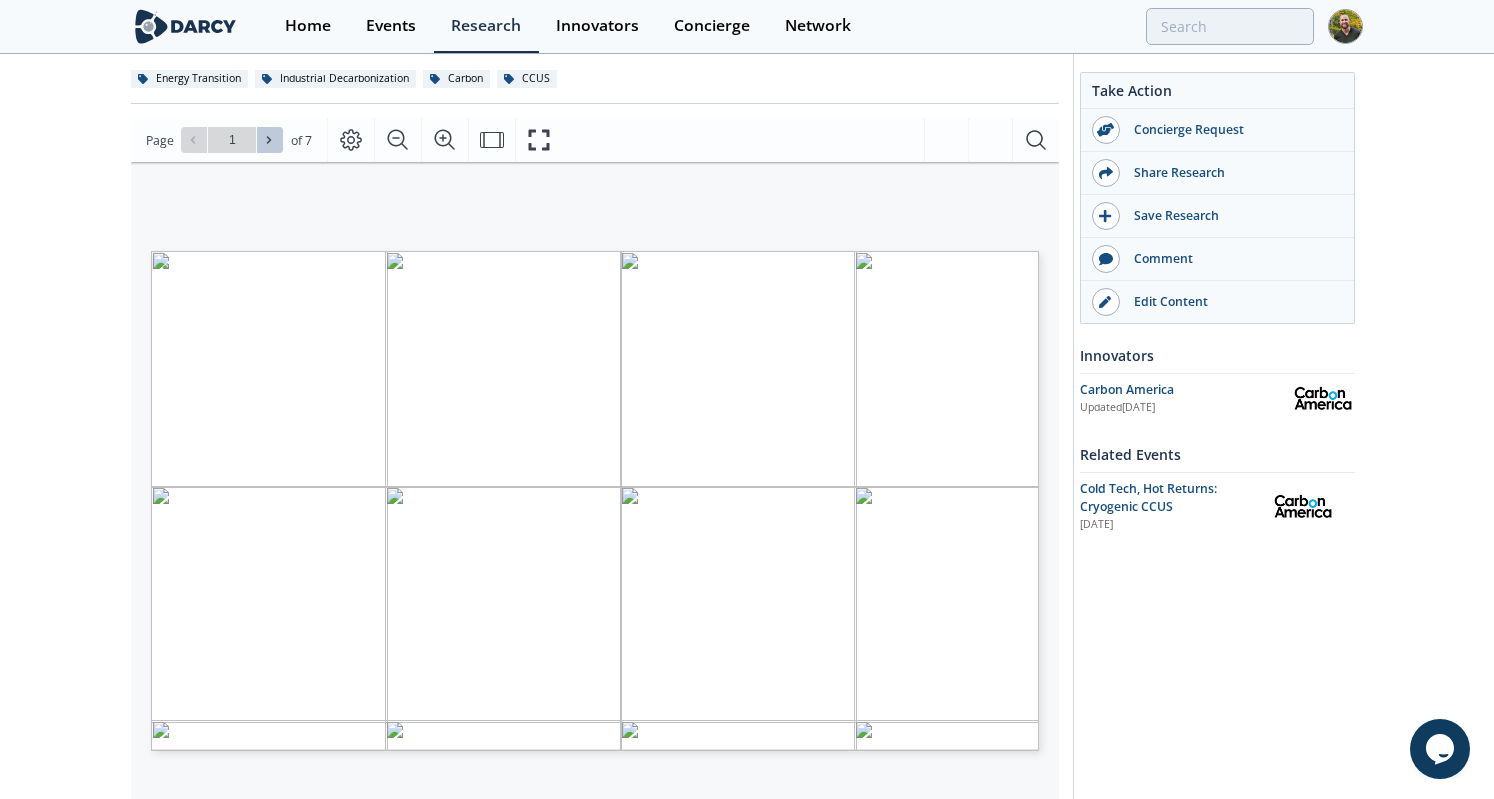 click at bounding box center (270, 140) 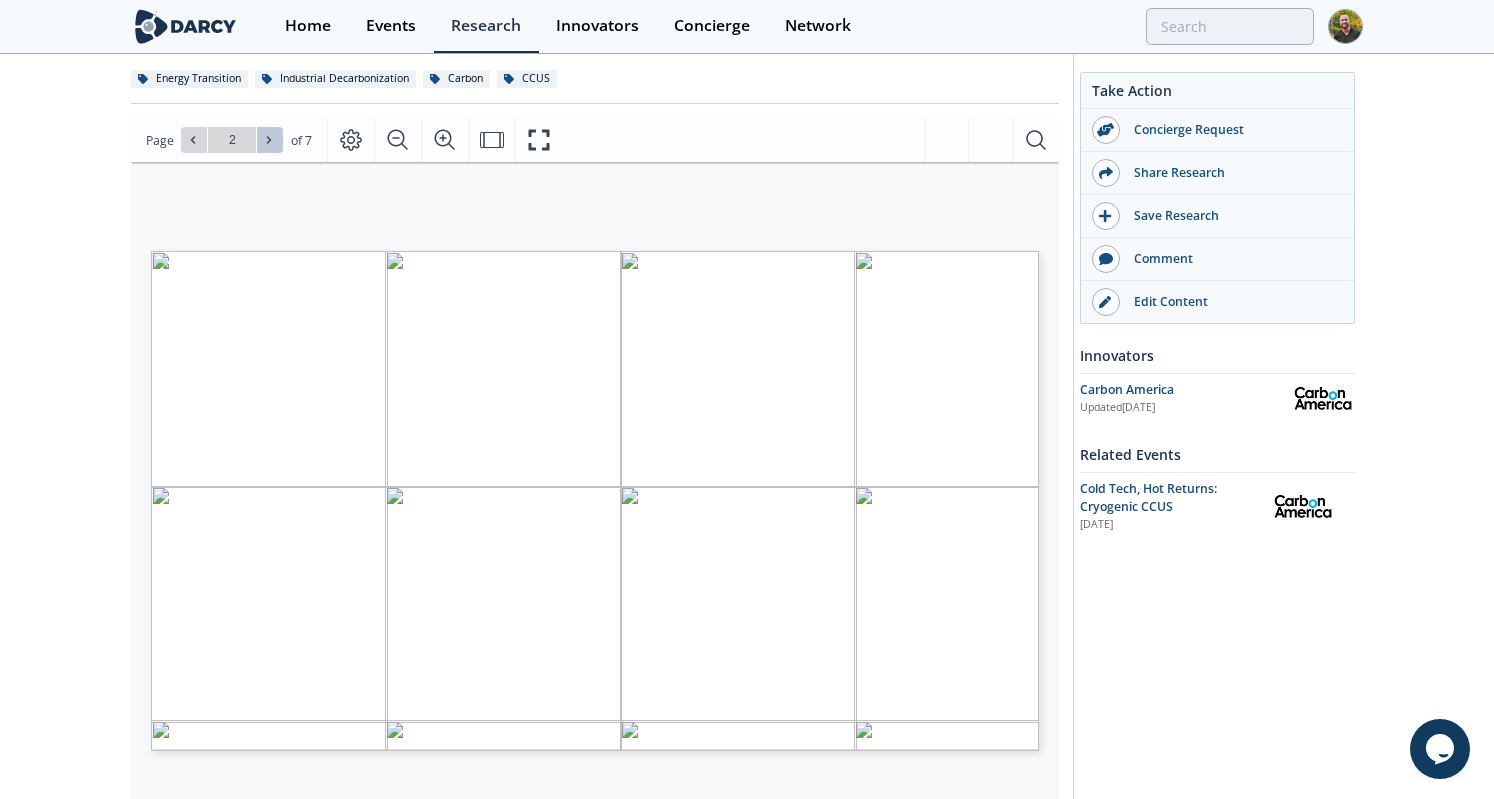 click at bounding box center [270, 140] 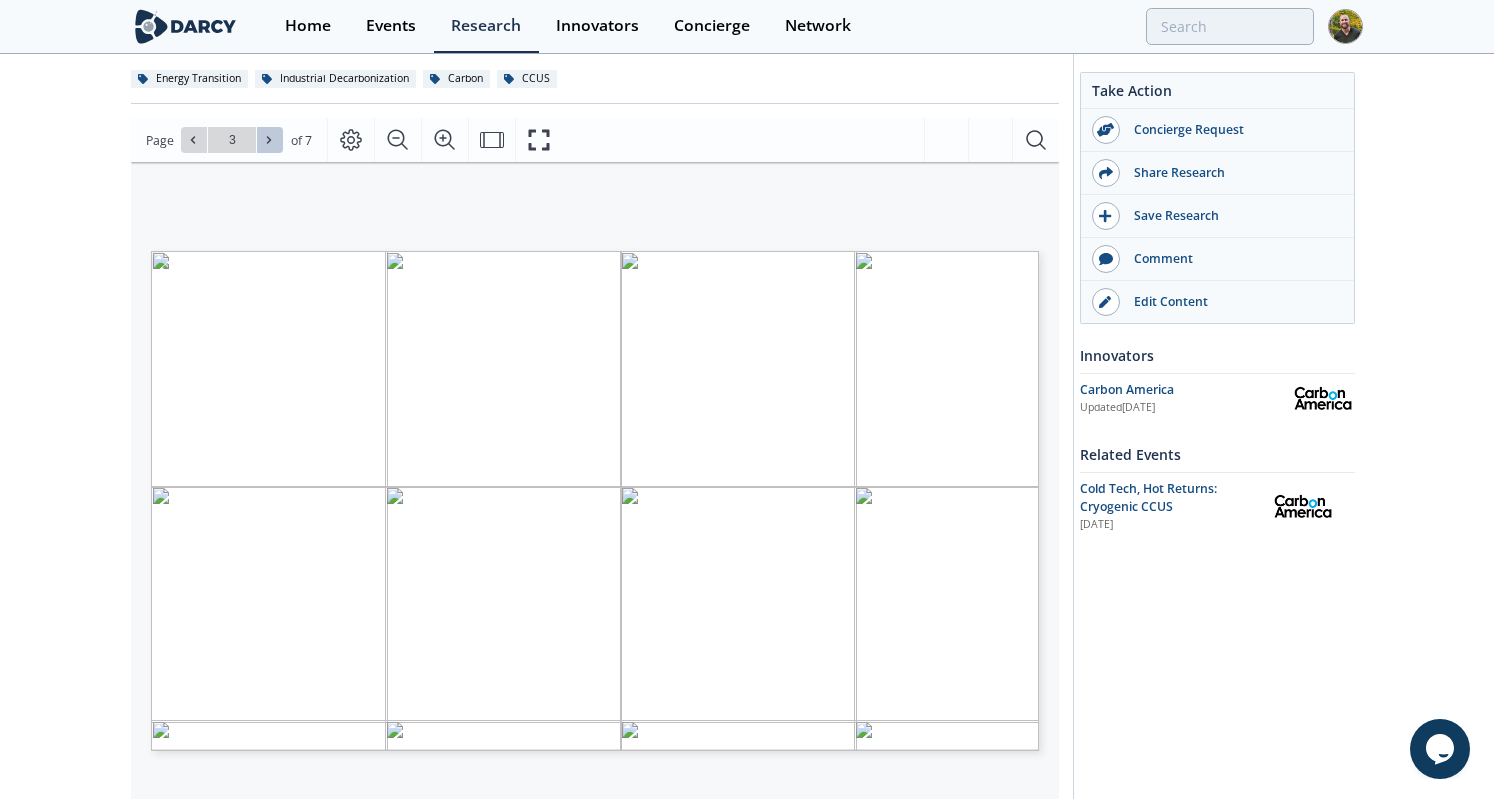 click at bounding box center [270, 140] 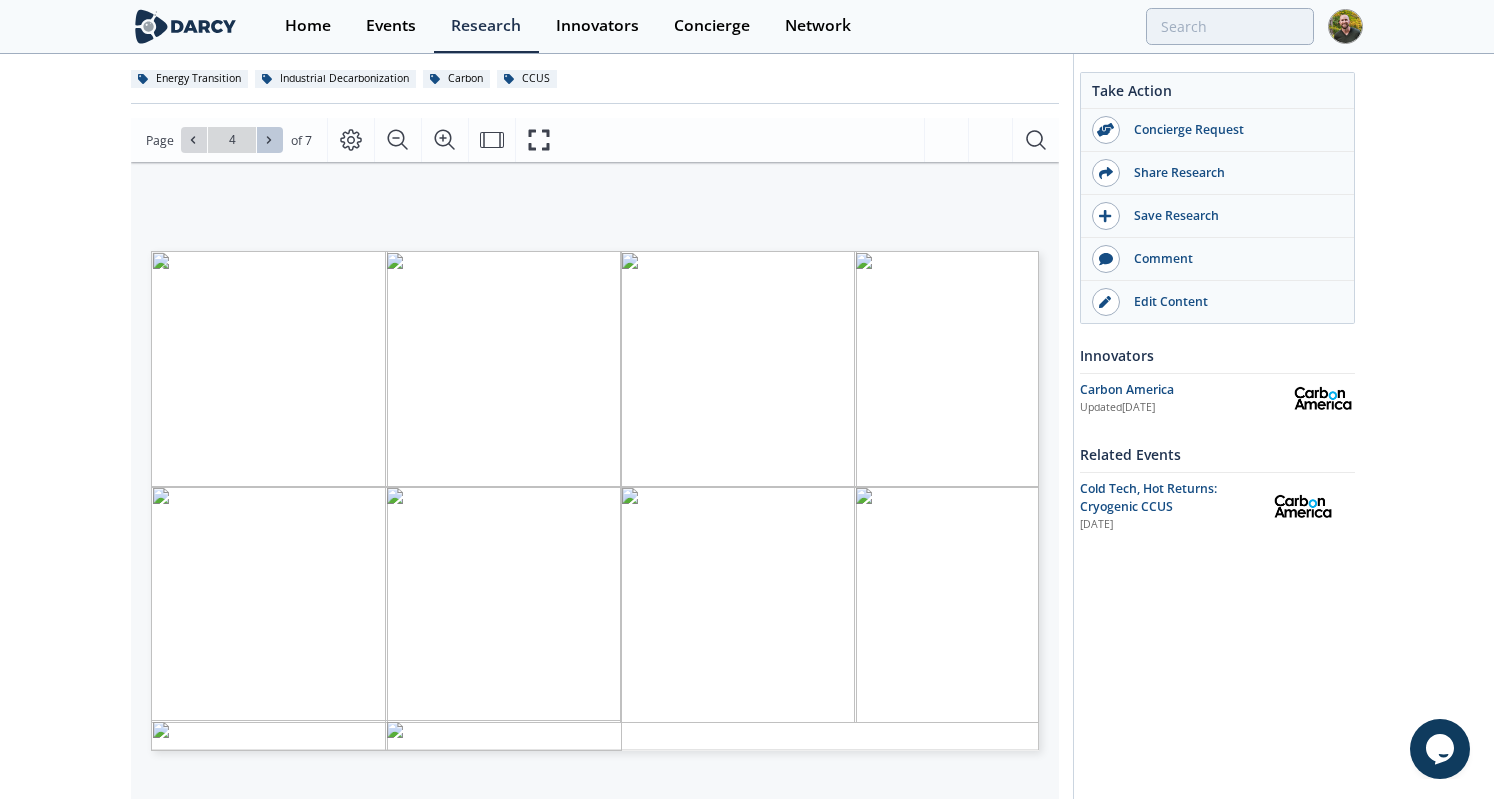click at bounding box center (270, 140) 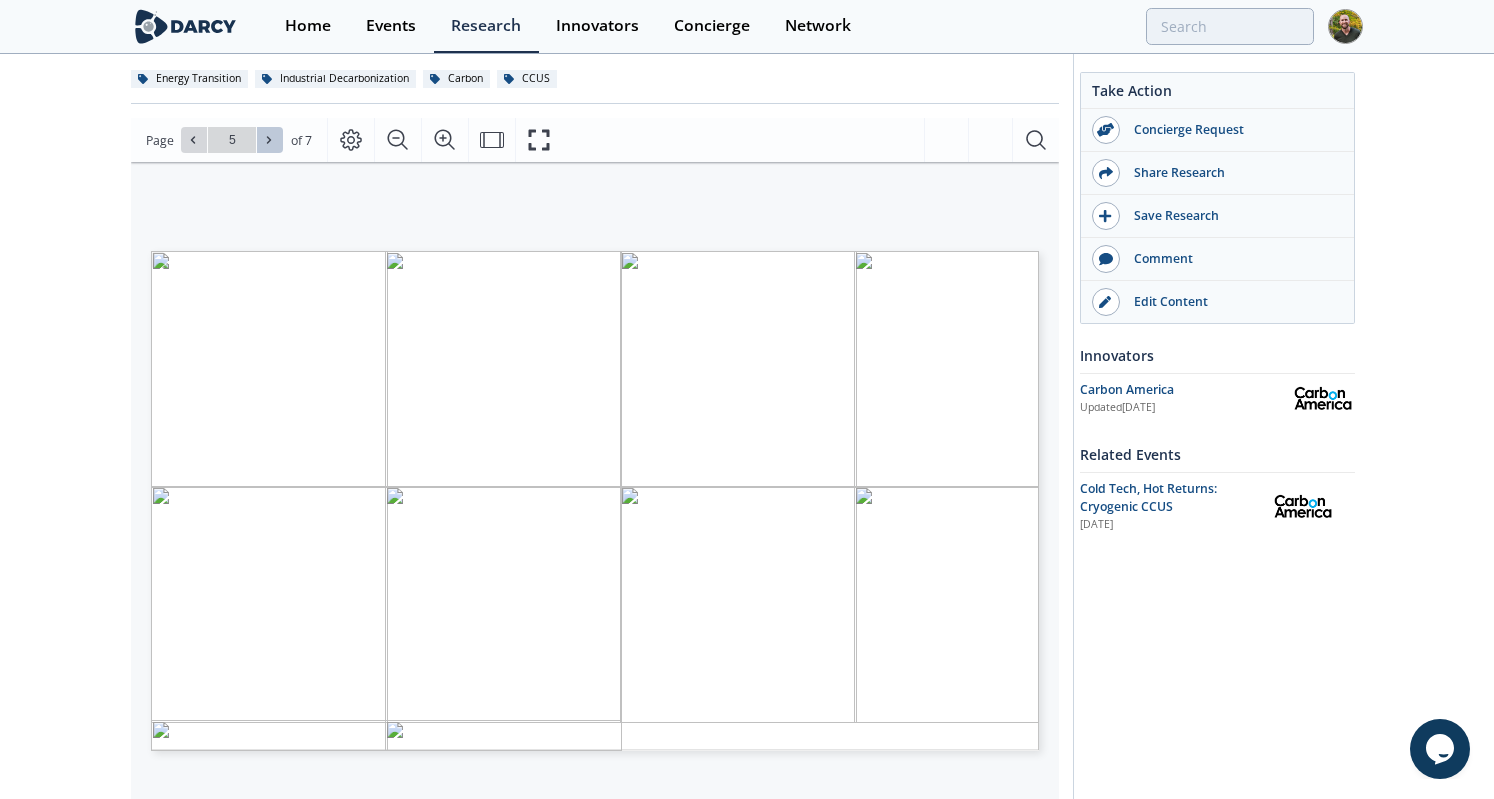 click at bounding box center (270, 140) 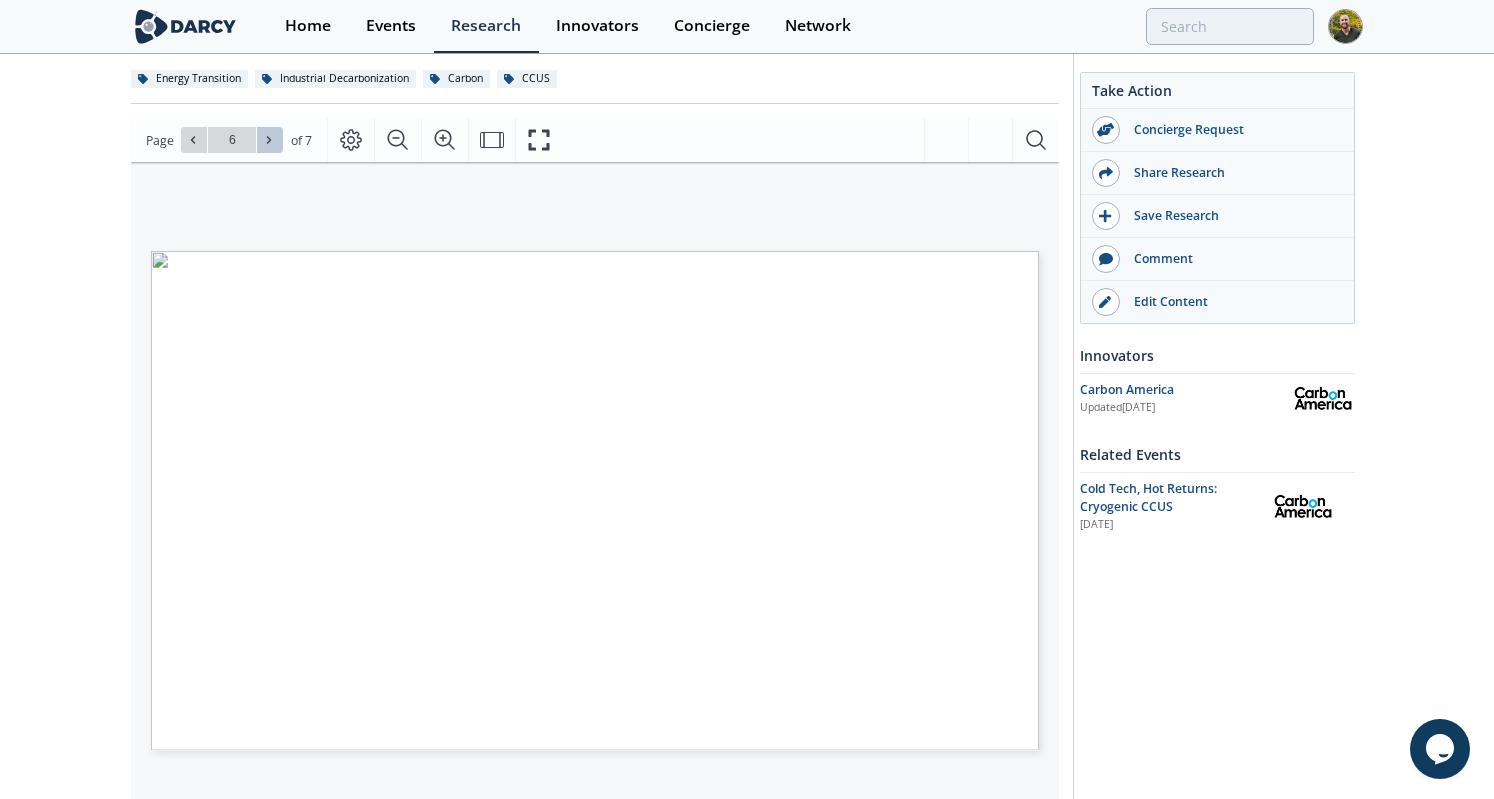 click at bounding box center (270, 140) 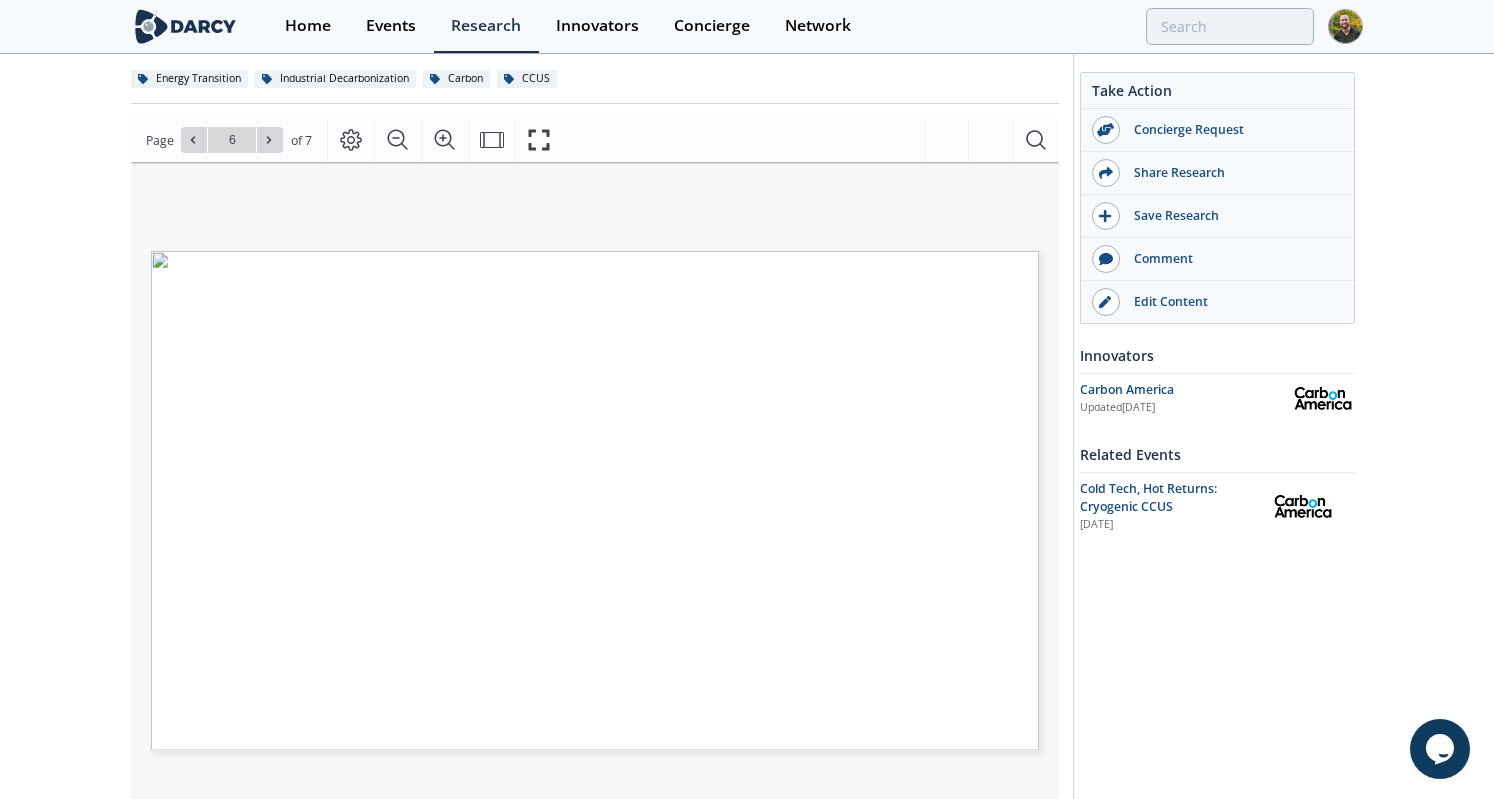 type on "7" 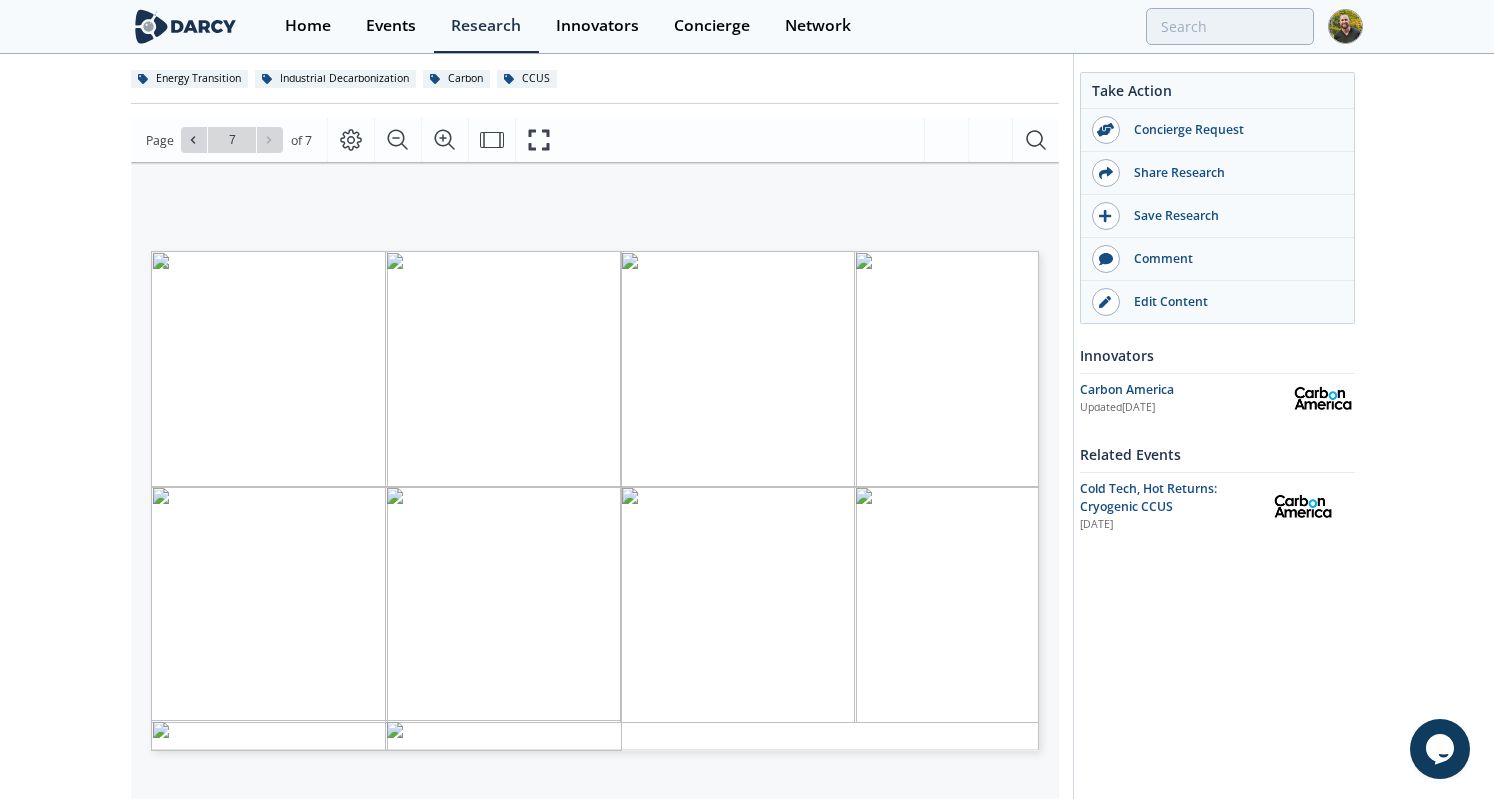 click on "Go to Page 7" at bounding box center [232, 140] 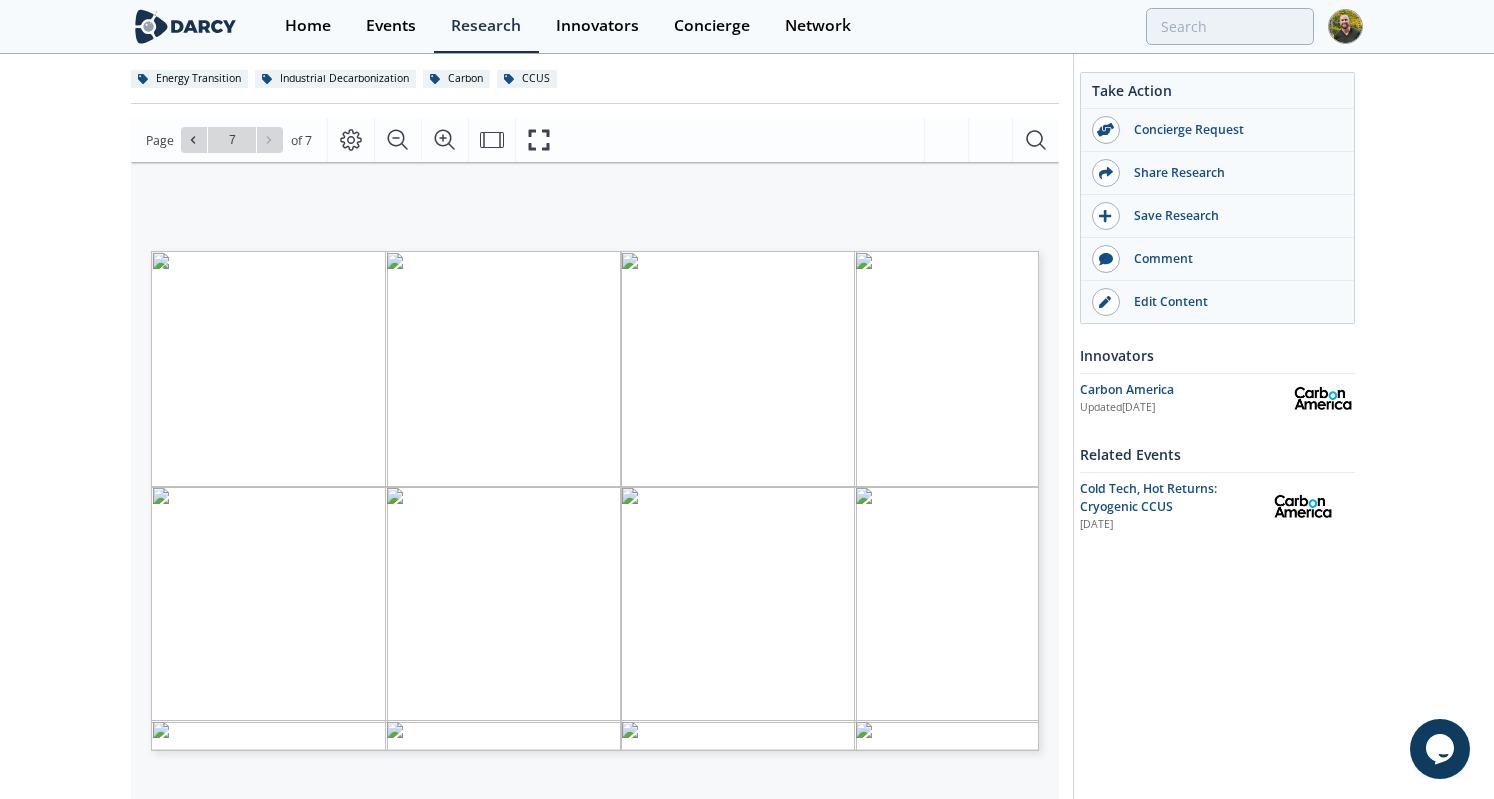 click on "Go to Page 7" at bounding box center [232, 140] 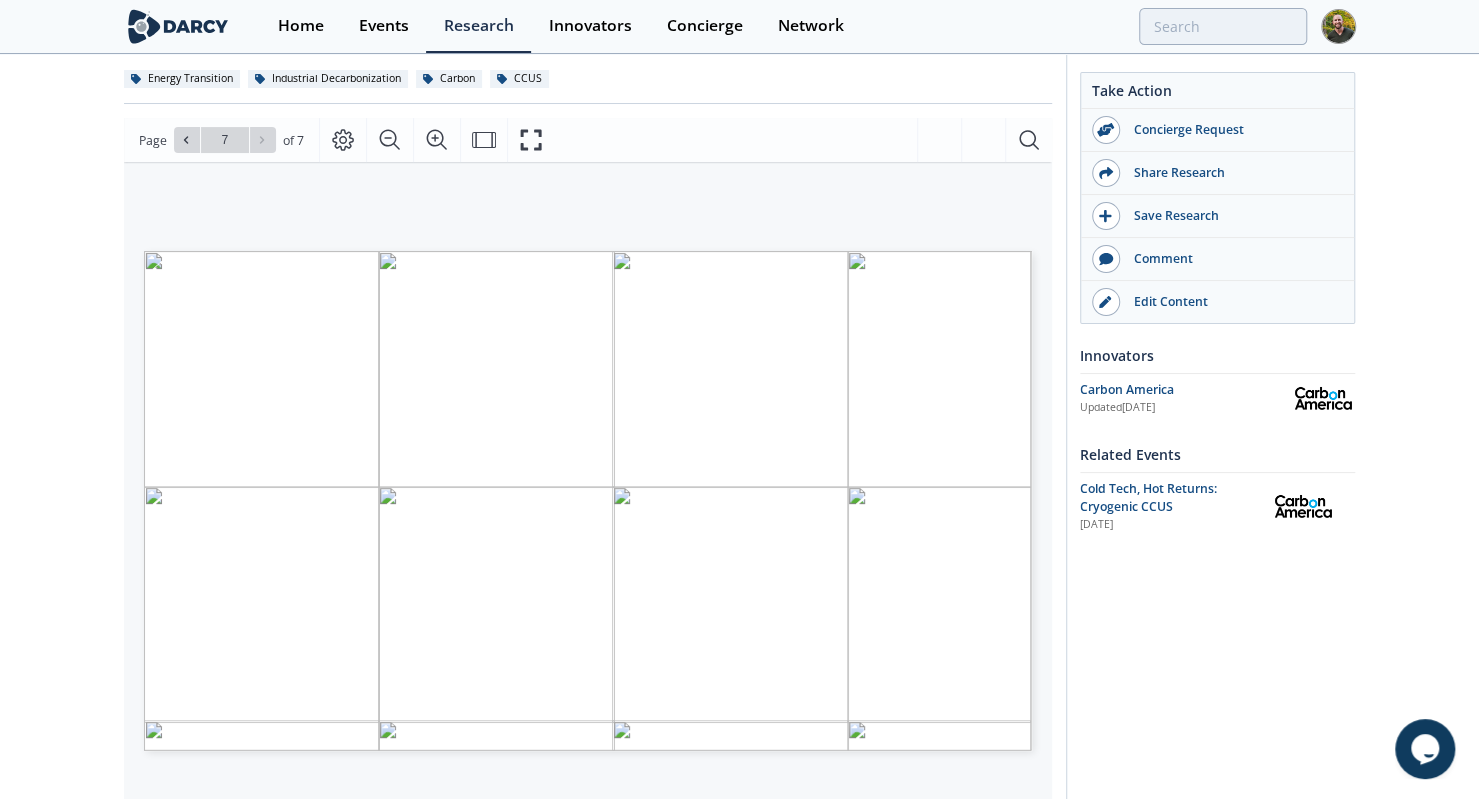 type on "CCUS" 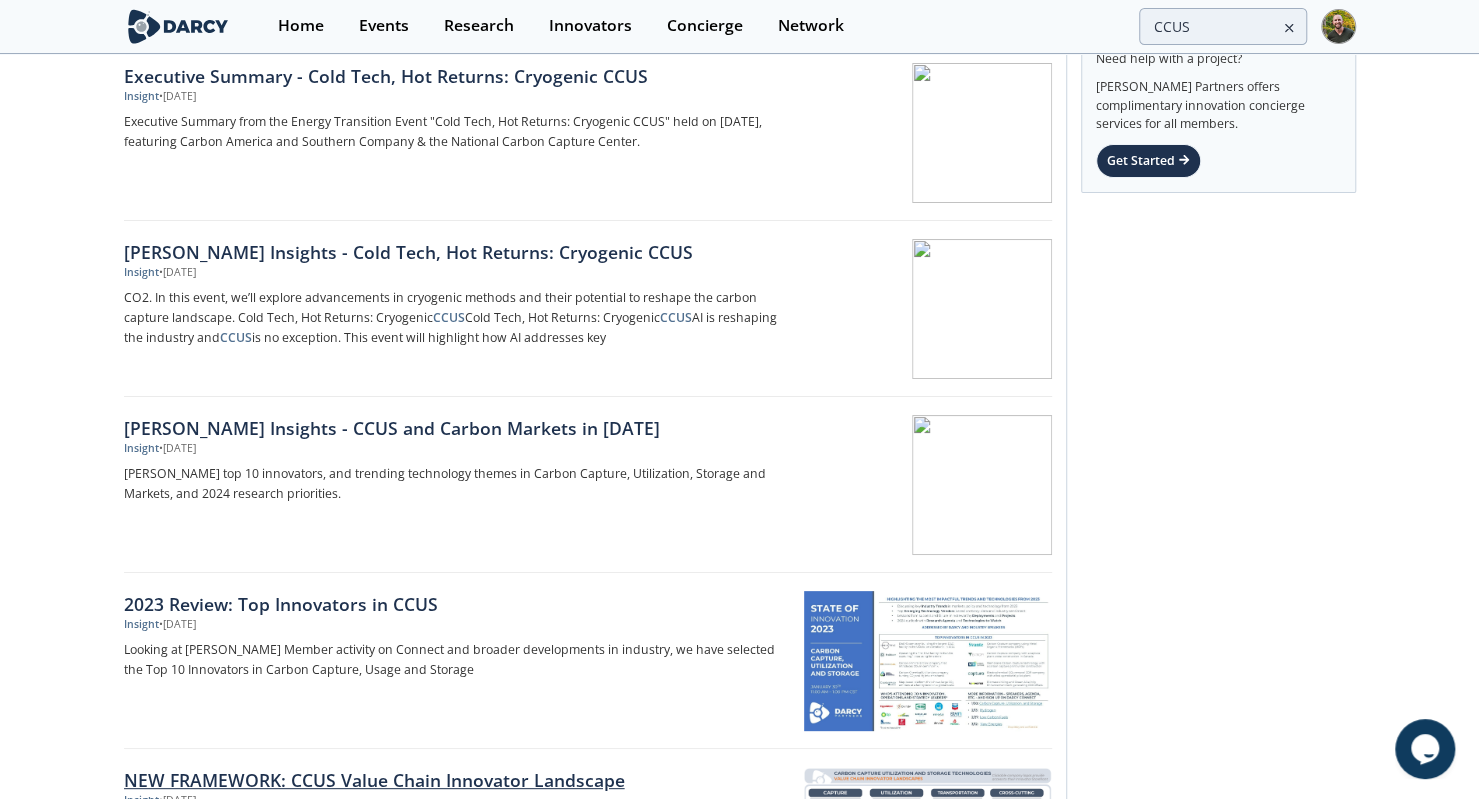 scroll, scrollTop: 0, scrollLeft: 0, axis: both 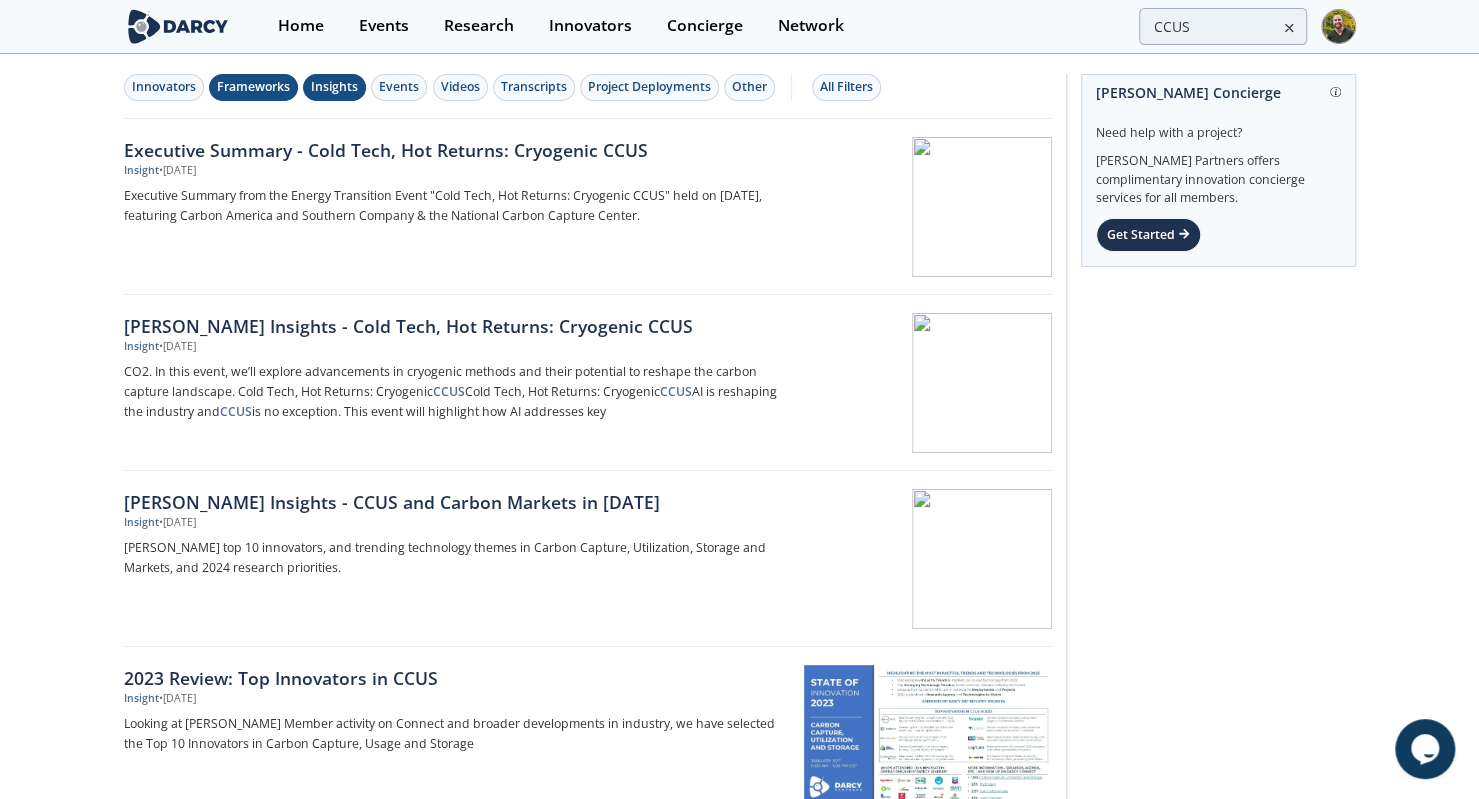 click on "Frameworks" at bounding box center (253, 87) 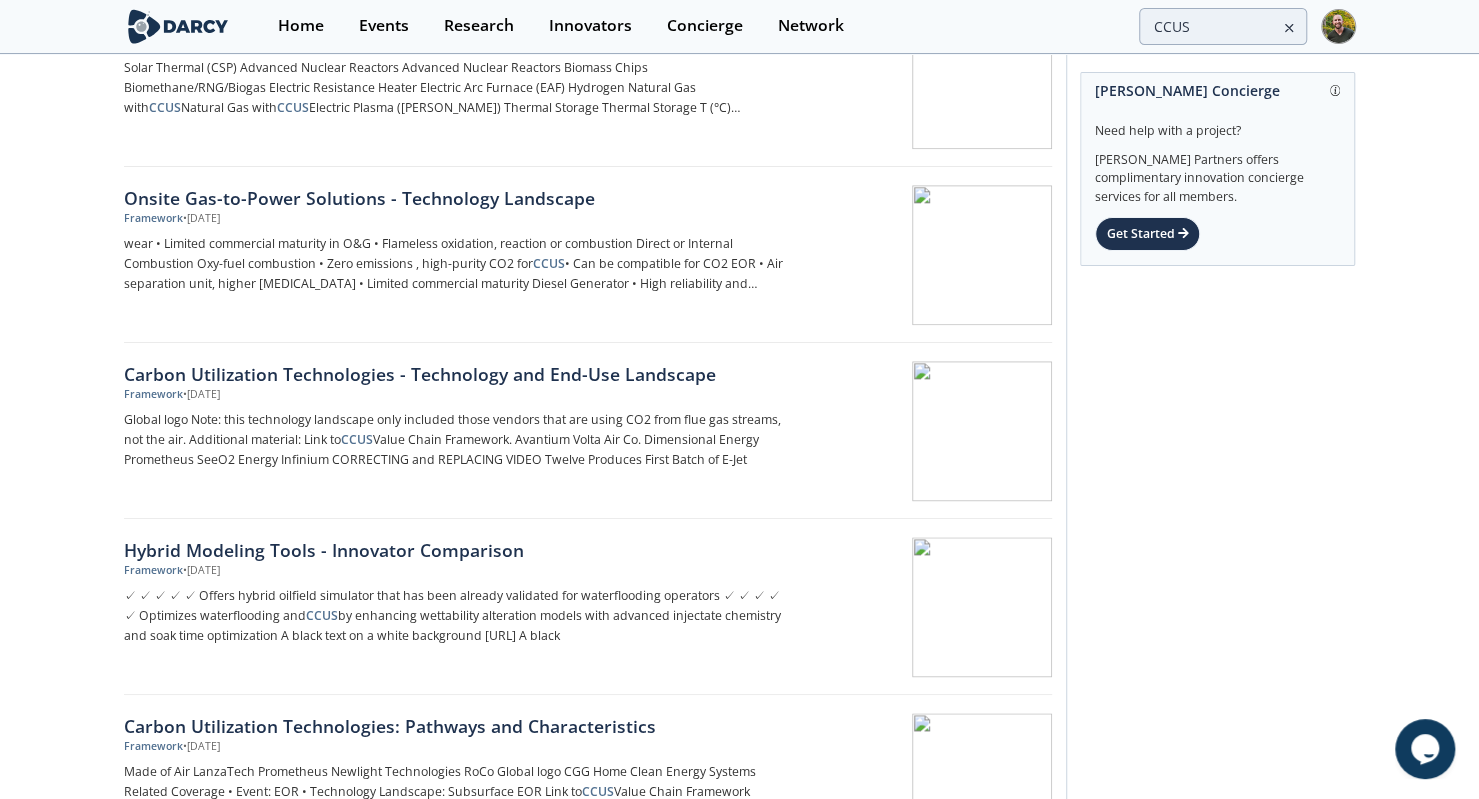 scroll, scrollTop: 1226, scrollLeft: 0, axis: vertical 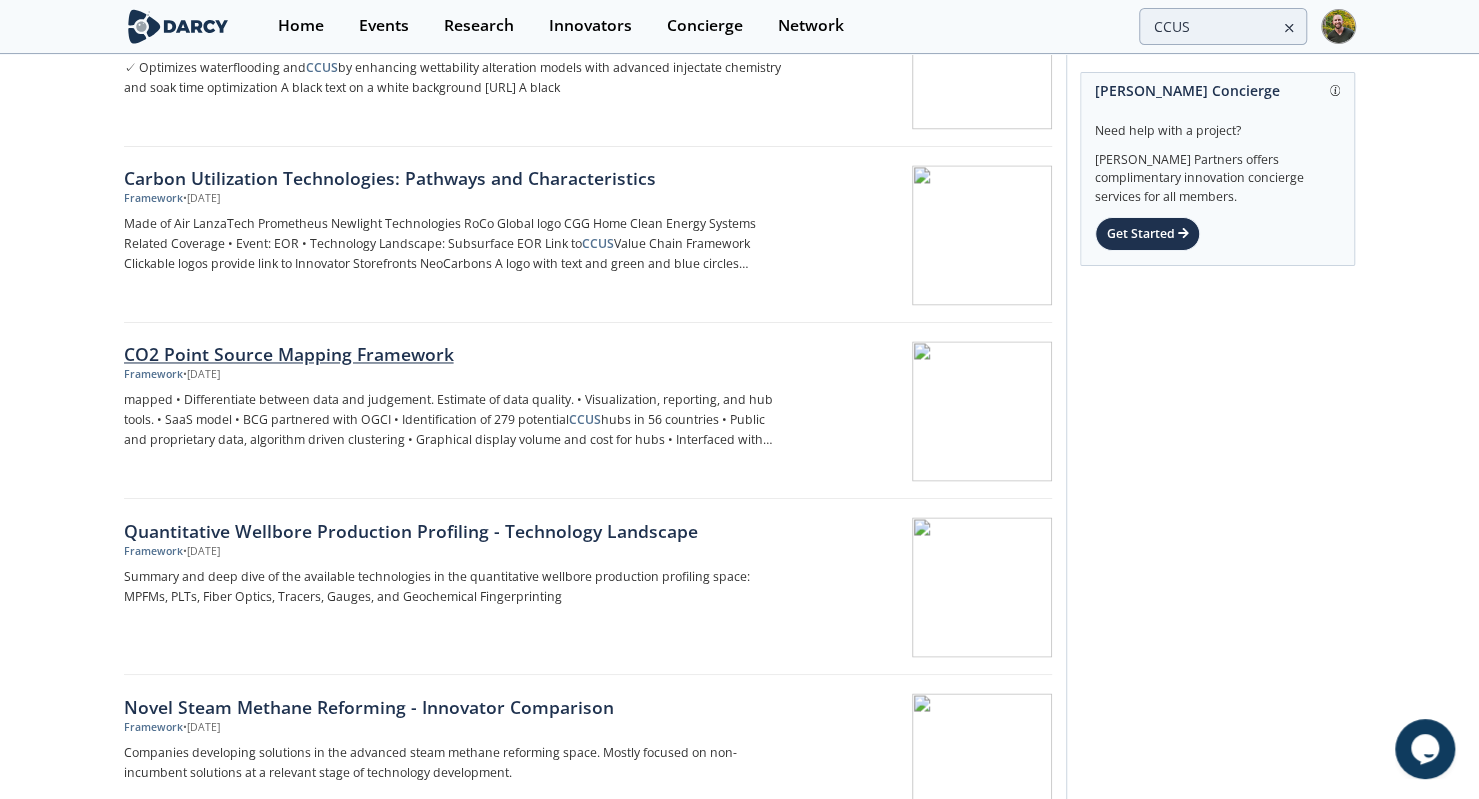 click on "CO2 Point Source Mapping Framework" at bounding box center (455, 354) 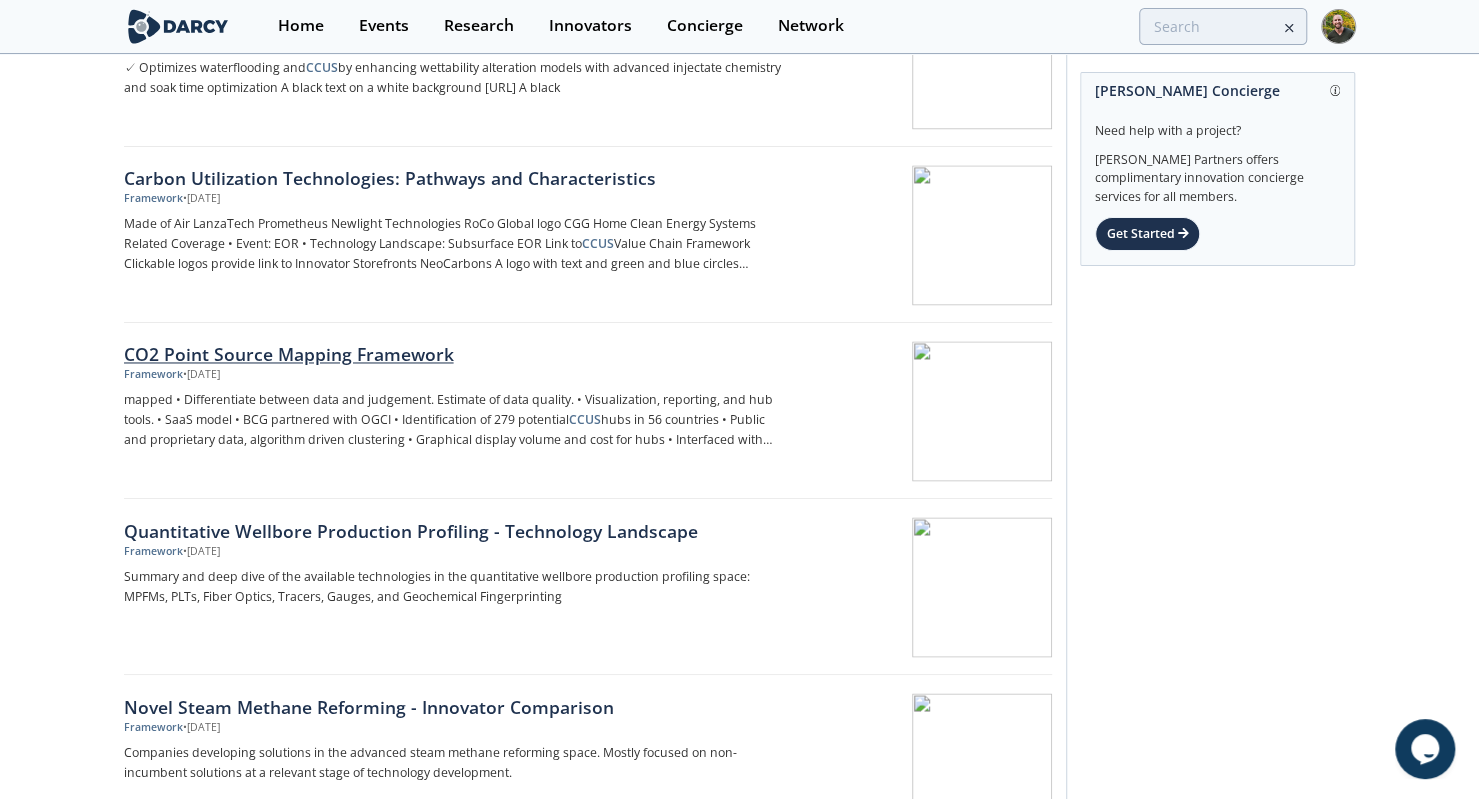 scroll, scrollTop: 0, scrollLeft: 0, axis: both 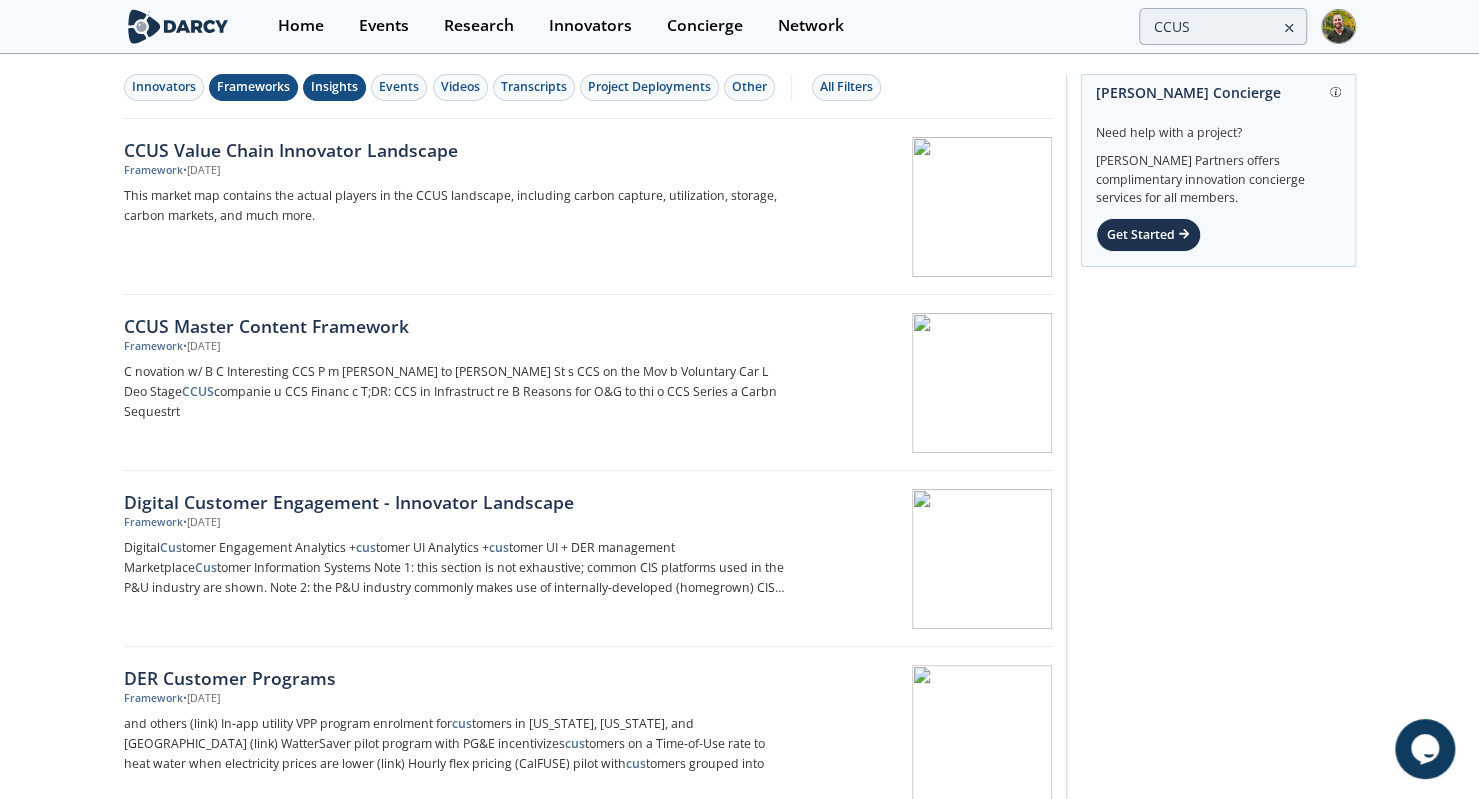 click on "Insights" at bounding box center [334, 87] 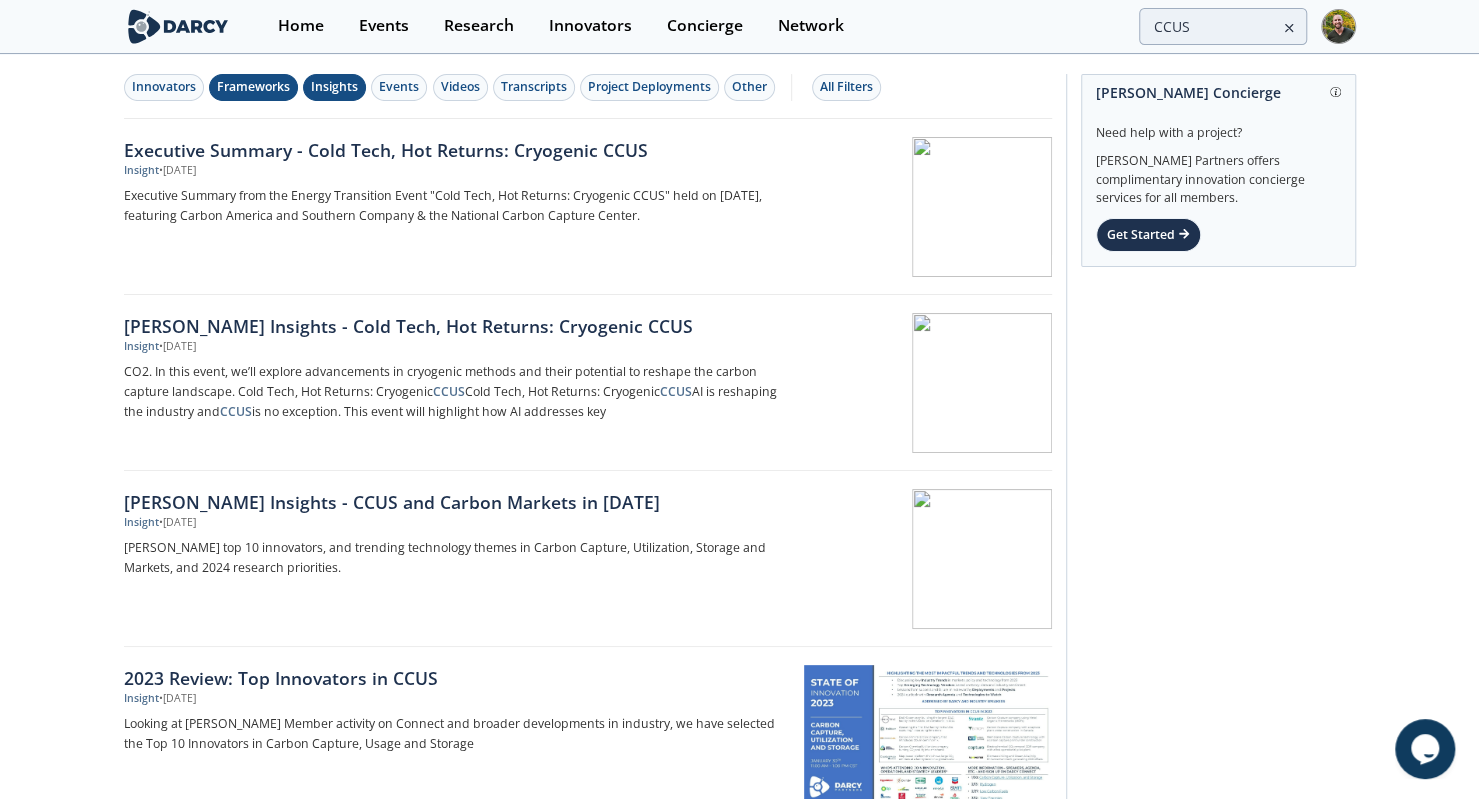 click on "Frameworks" at bounding box center (253, 87) 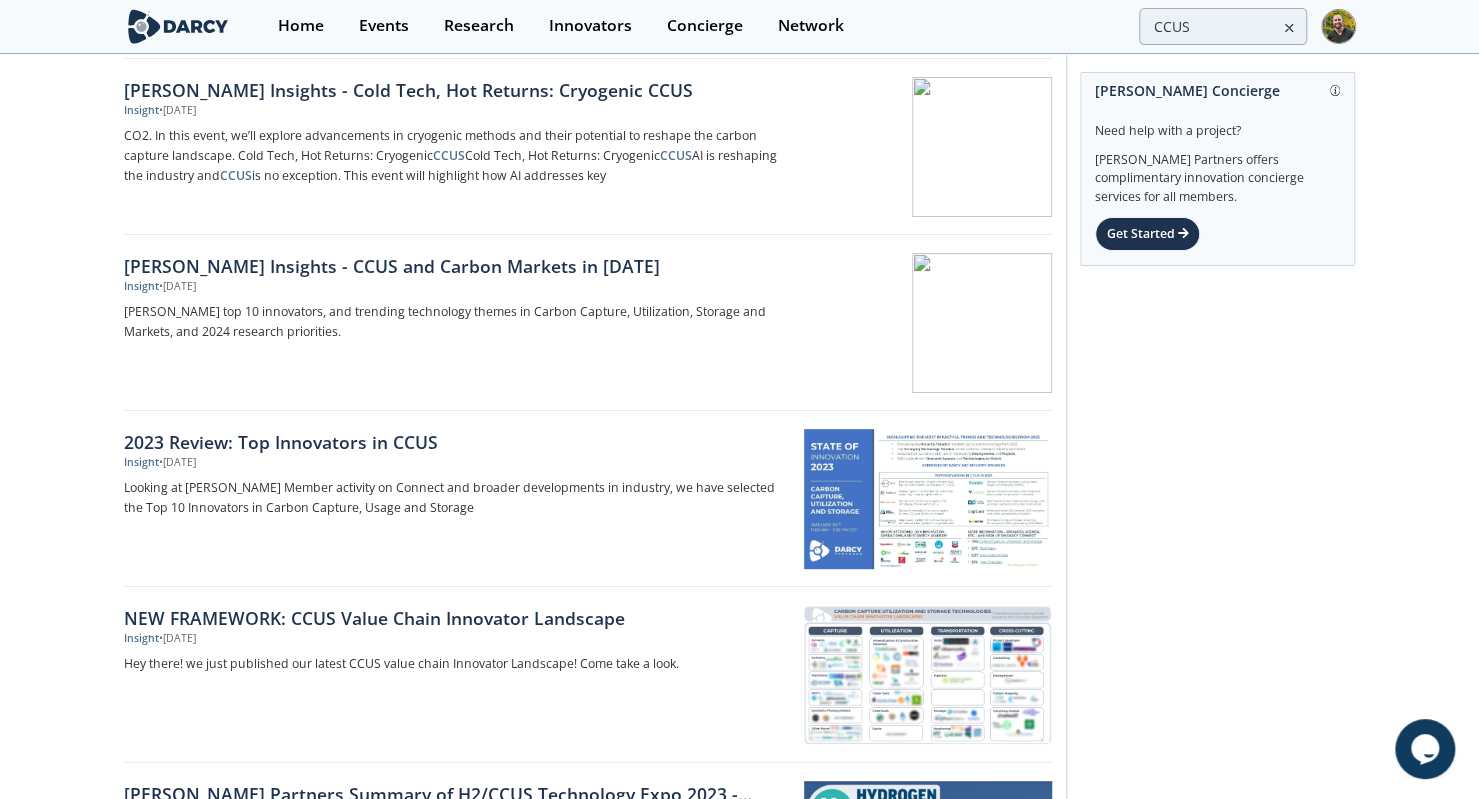 scroll, scrollTop: 0, scrollLeft: 0, axis: both 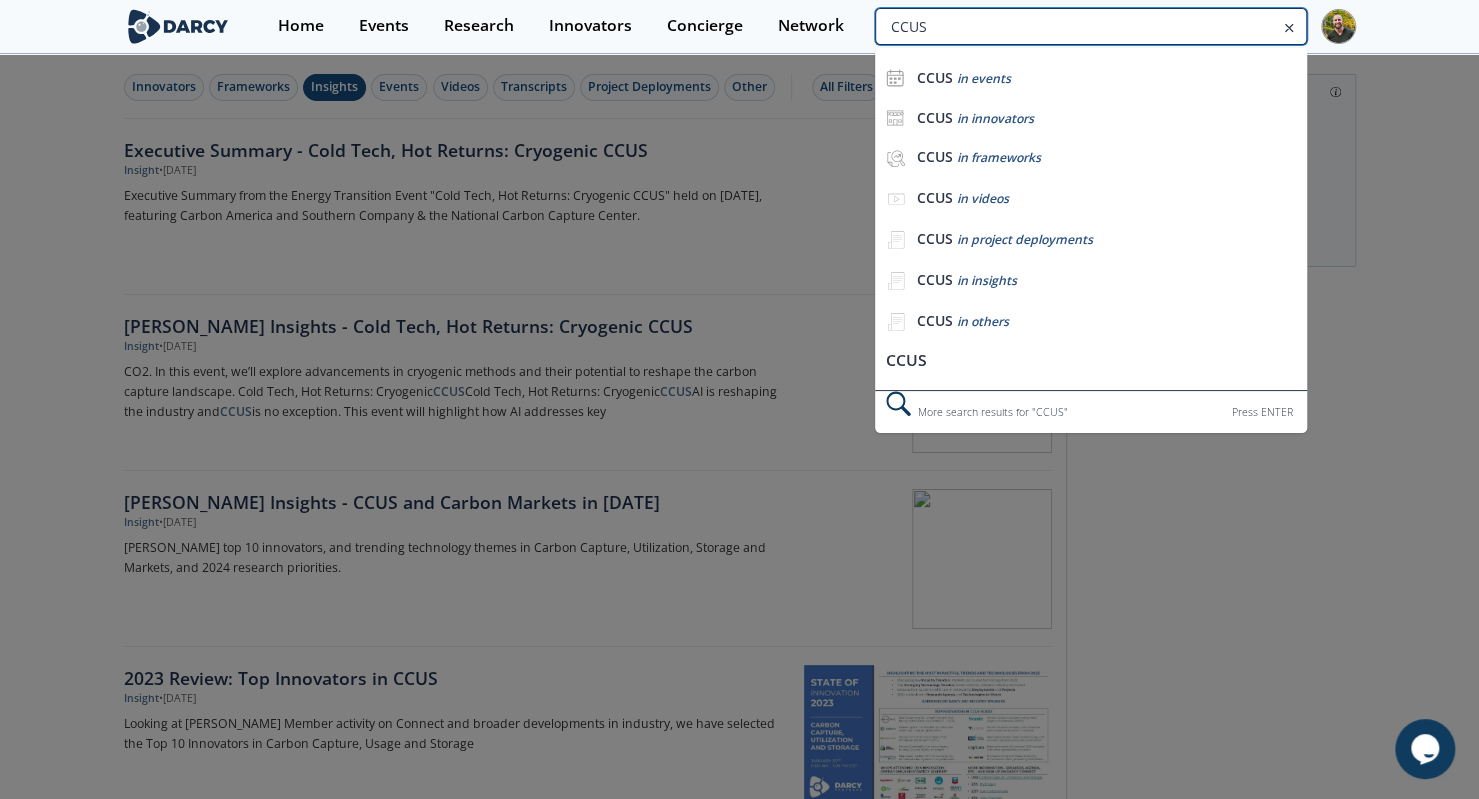 drag, startPoint x: 1236, startPoint y: 24, endPoint x: 940, endPoint y: 52, distance: 297.32138 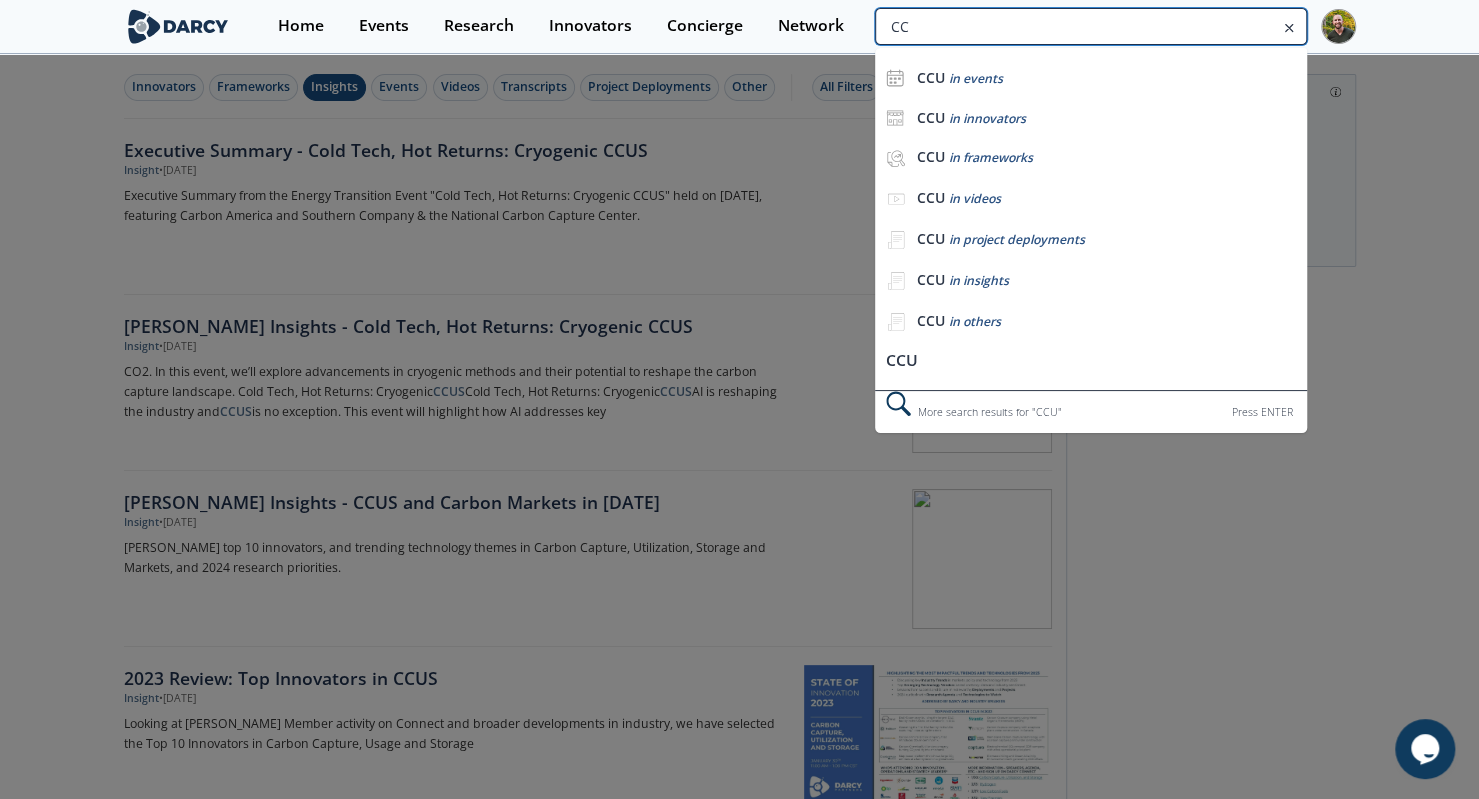 type on "C" 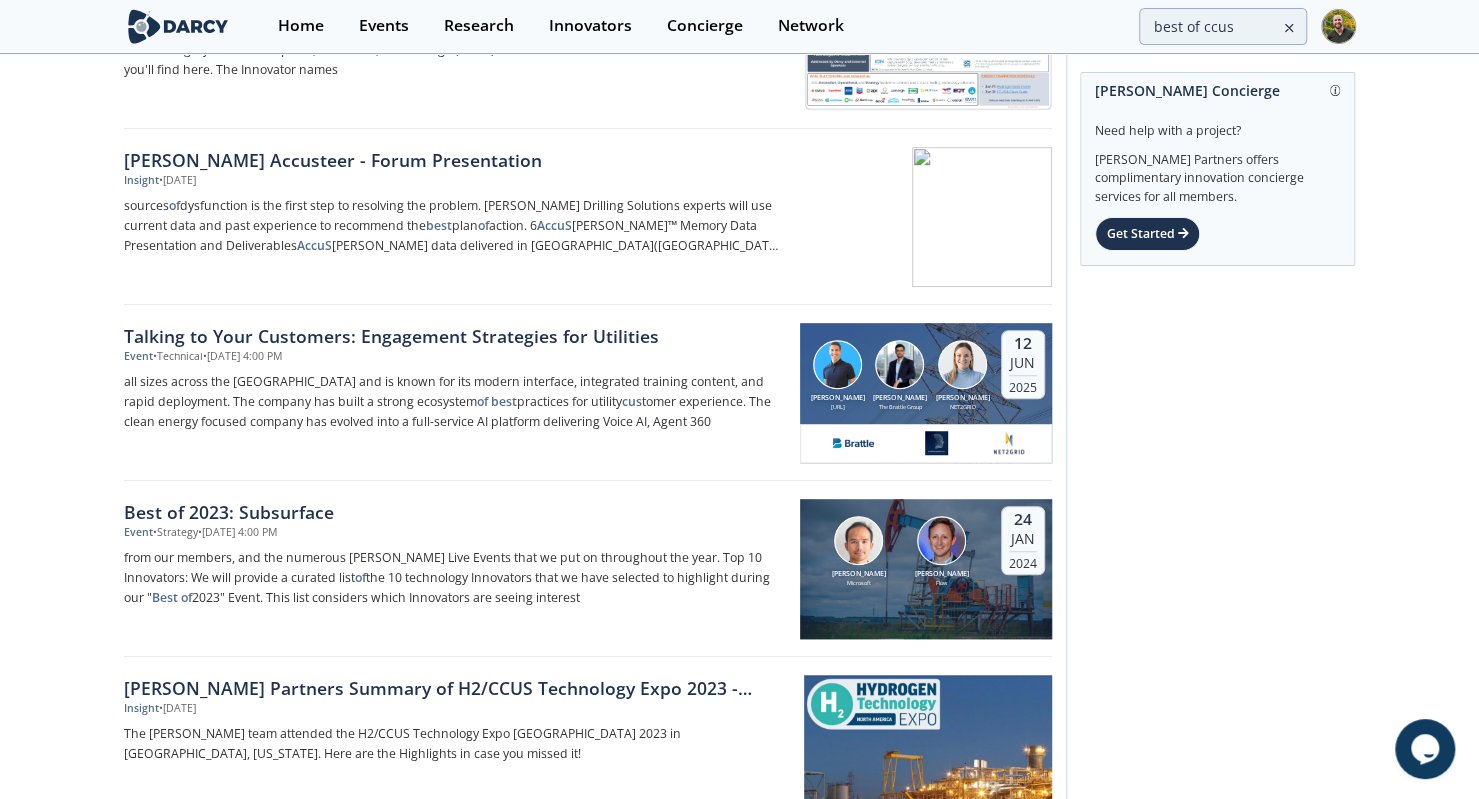 scroll, scrollTop: 0, scrollLeft: 0, axis: both 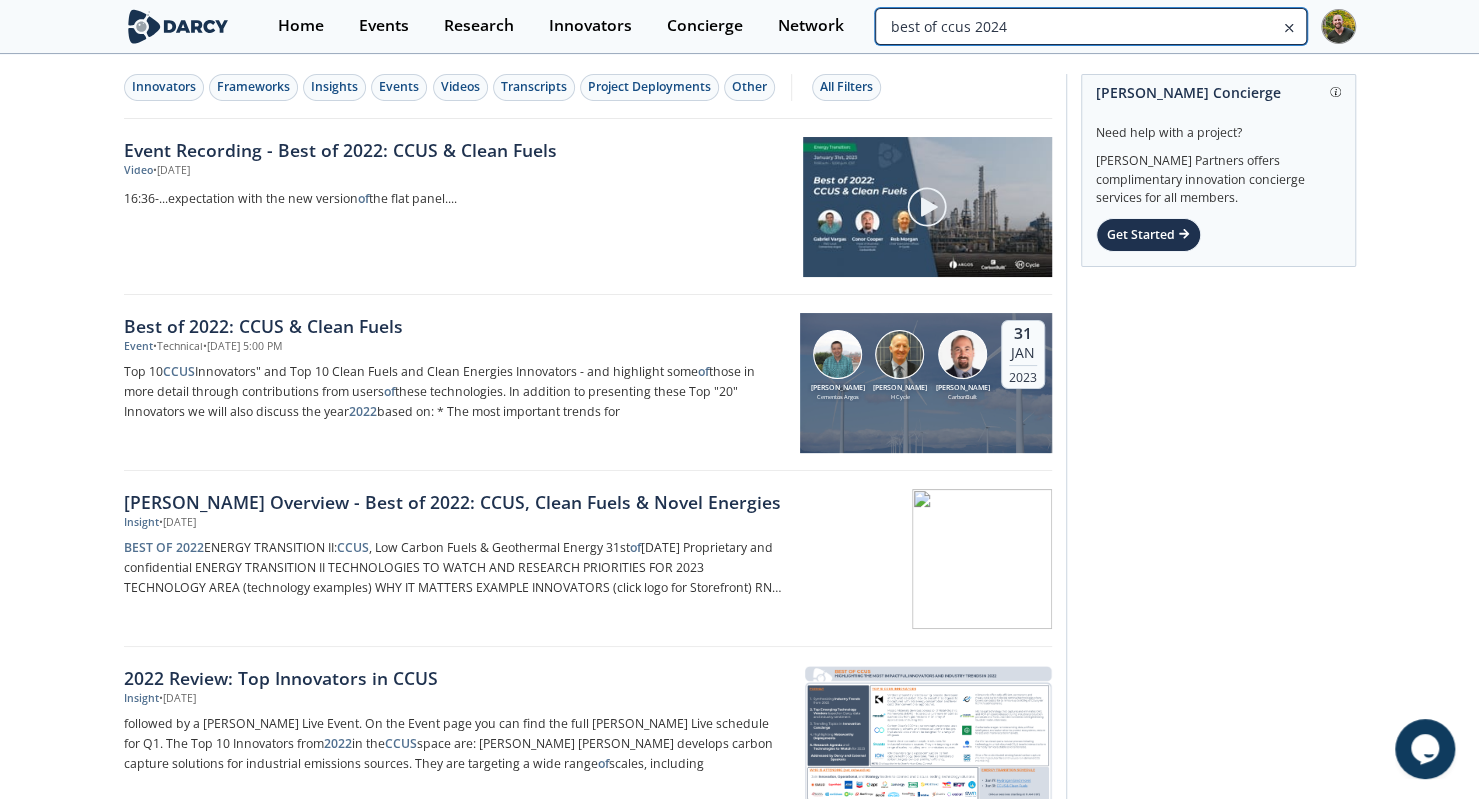 click on "best of ccus 2024" at bounding box center (1090, 26) 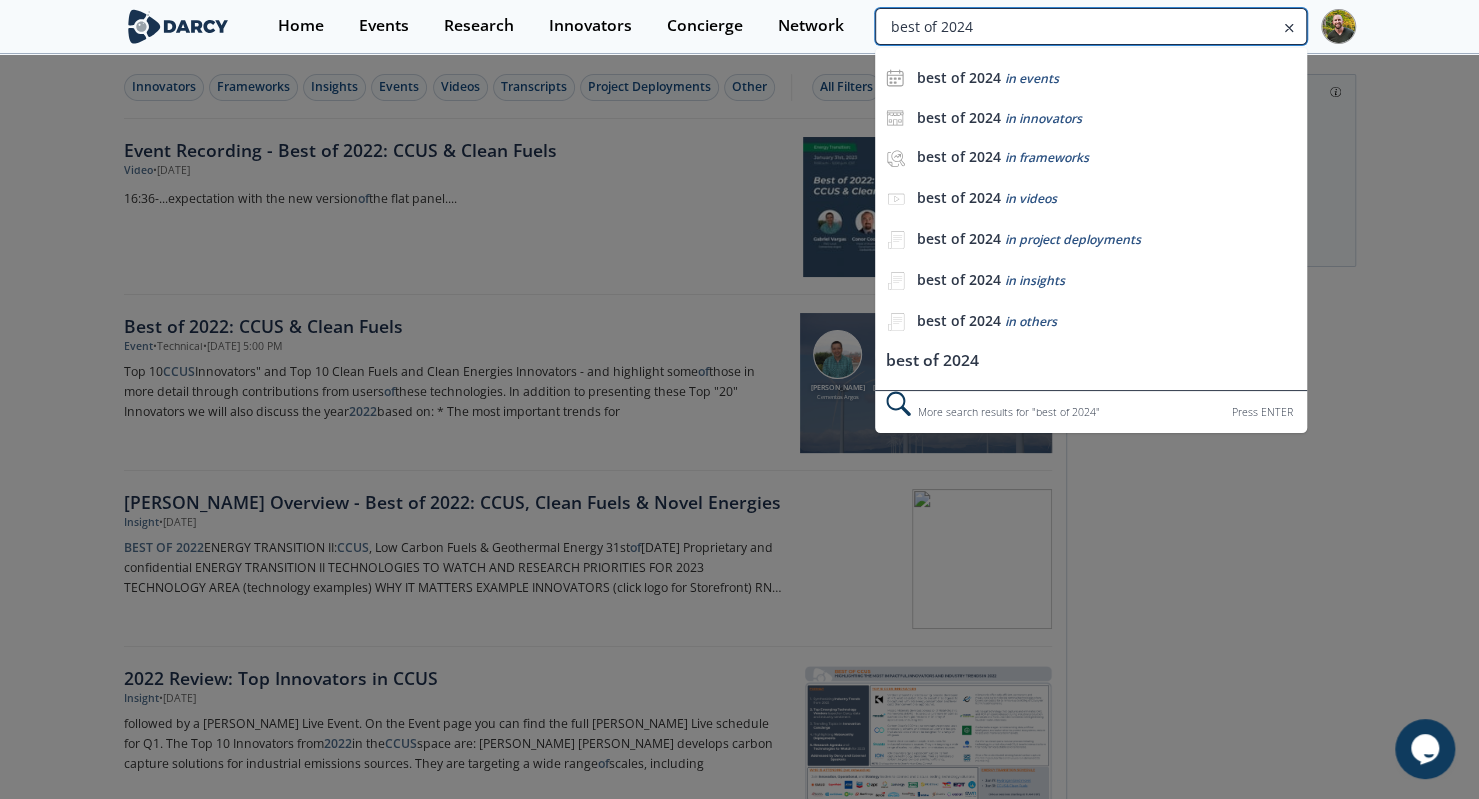 type on "best of 2024" 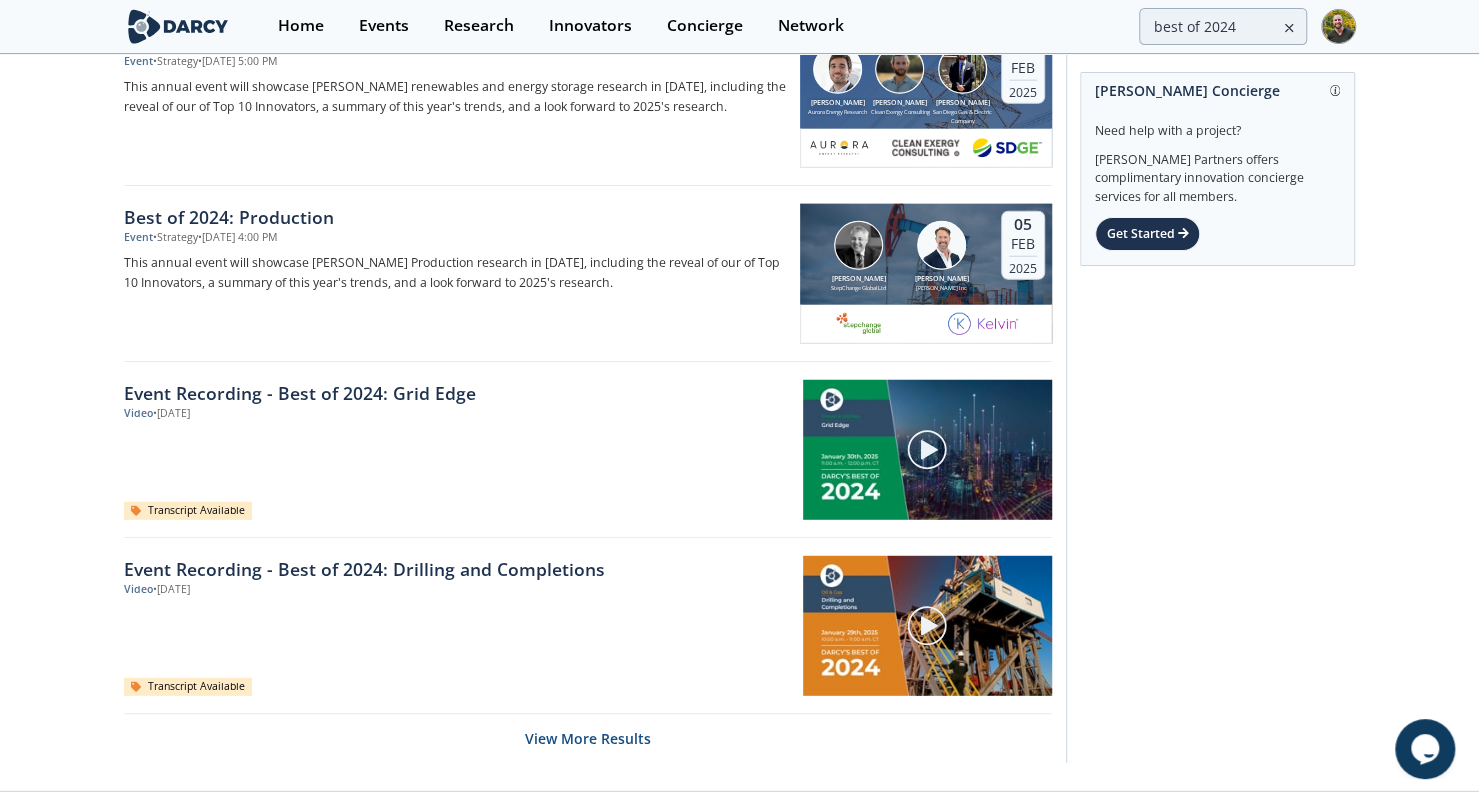 scroll, scrollTop: 2956, scrollLeft: 0, axis: vertical 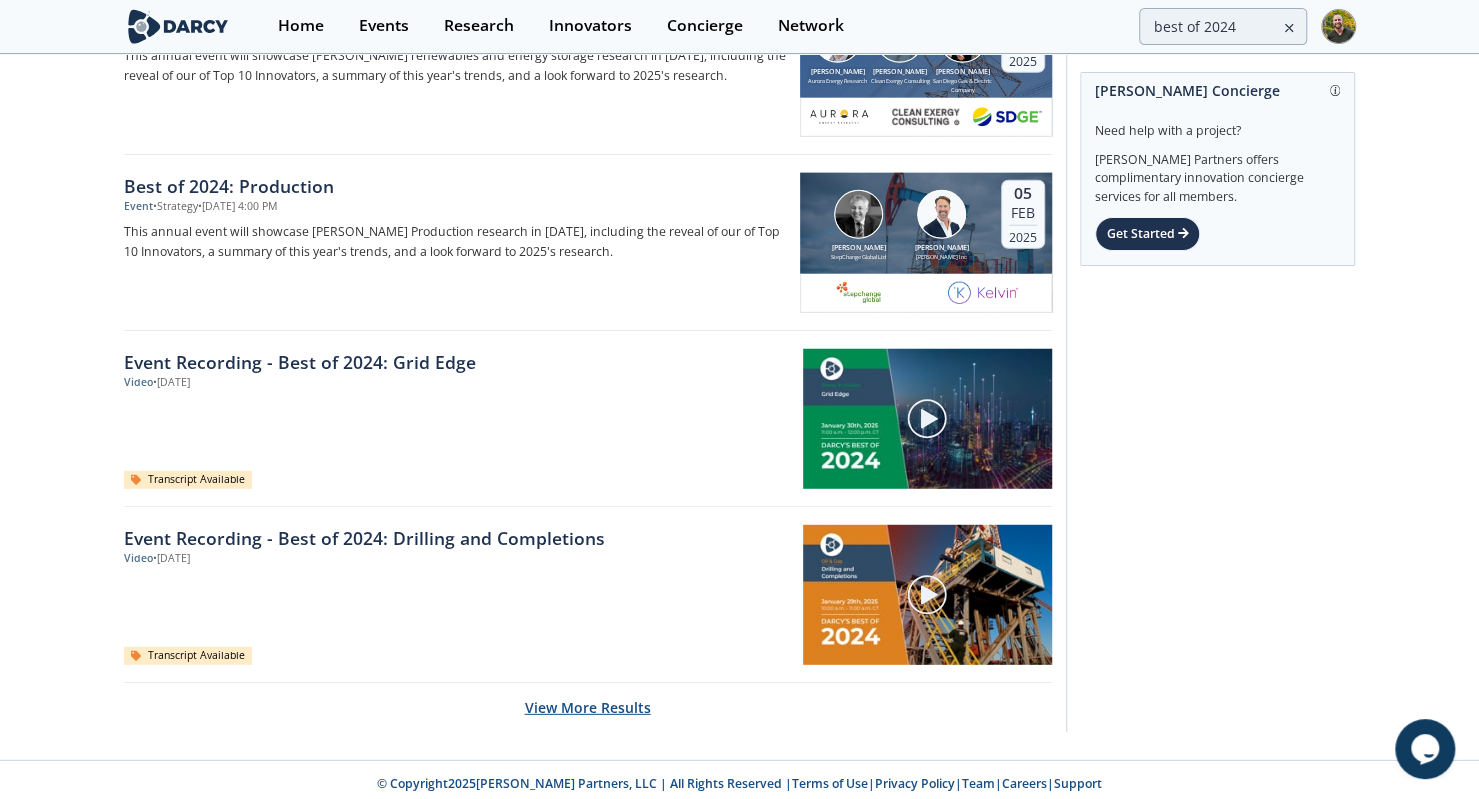 click on "View More Results" at bounding box center [588, 707] 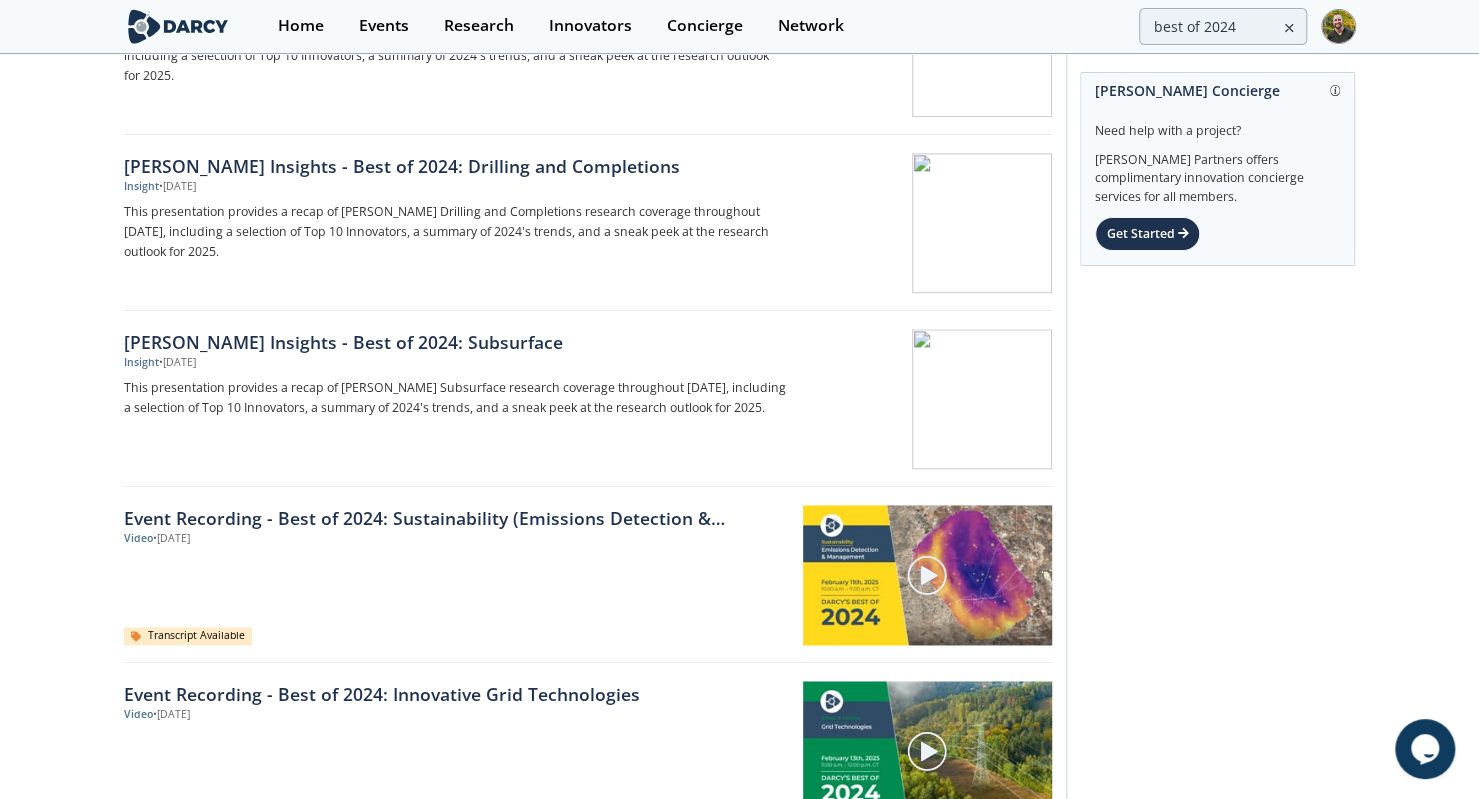 scroll, scrollTop: 444, scrollLeft: 0, axis: vertical 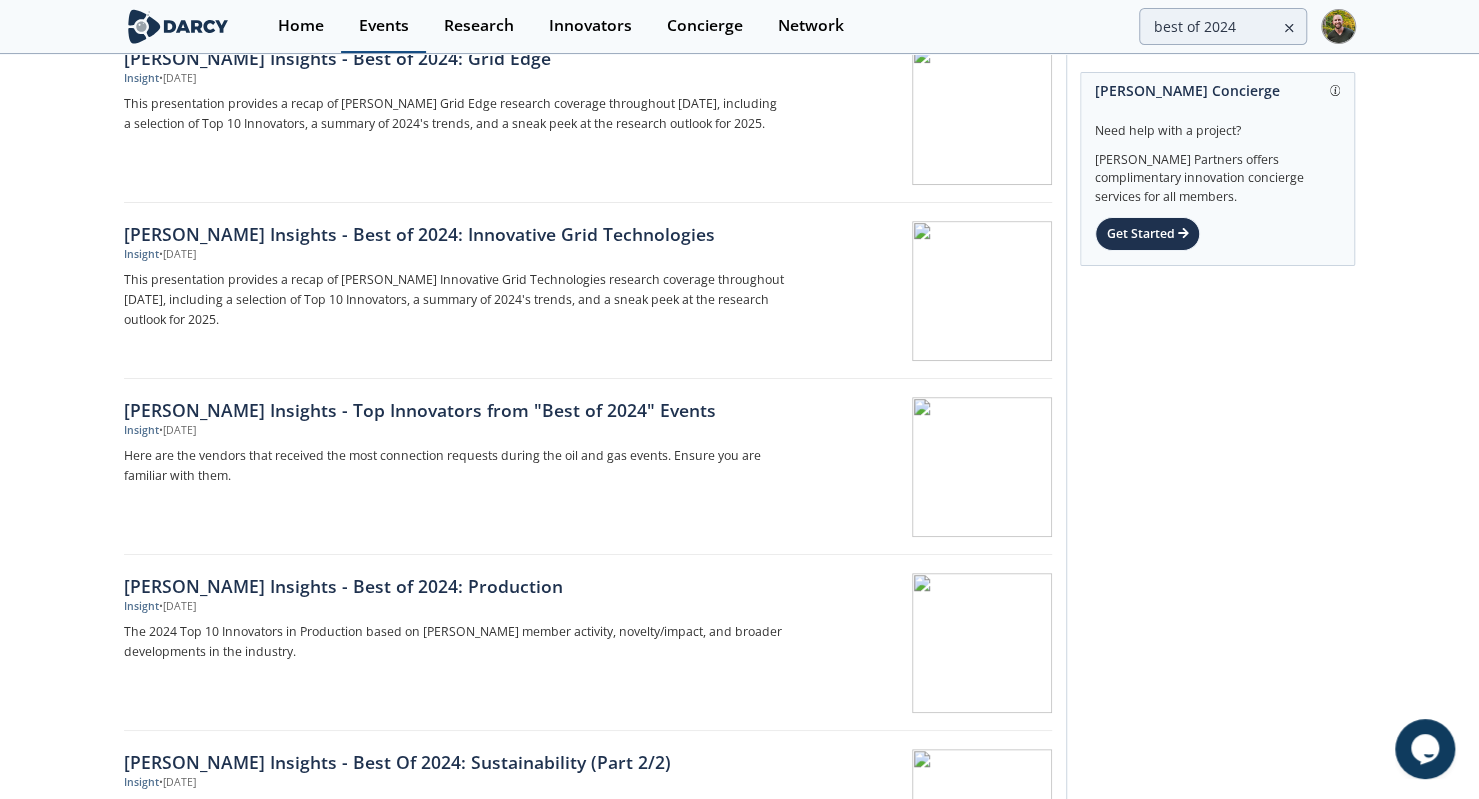 click on "Events" at bounding box center [384, 26] 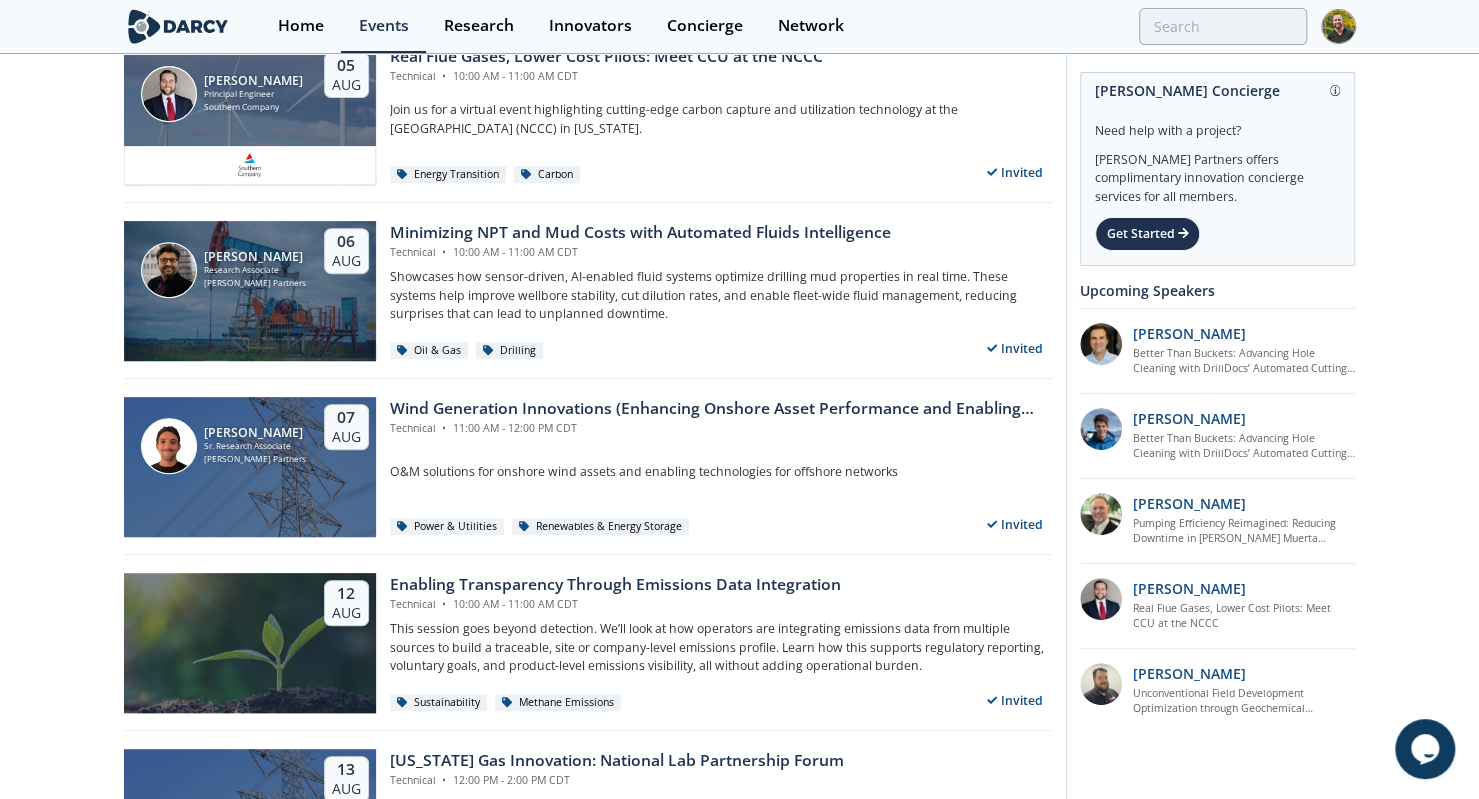 scroll, scrollTop: 0, scrollLeft: 0, axis: both 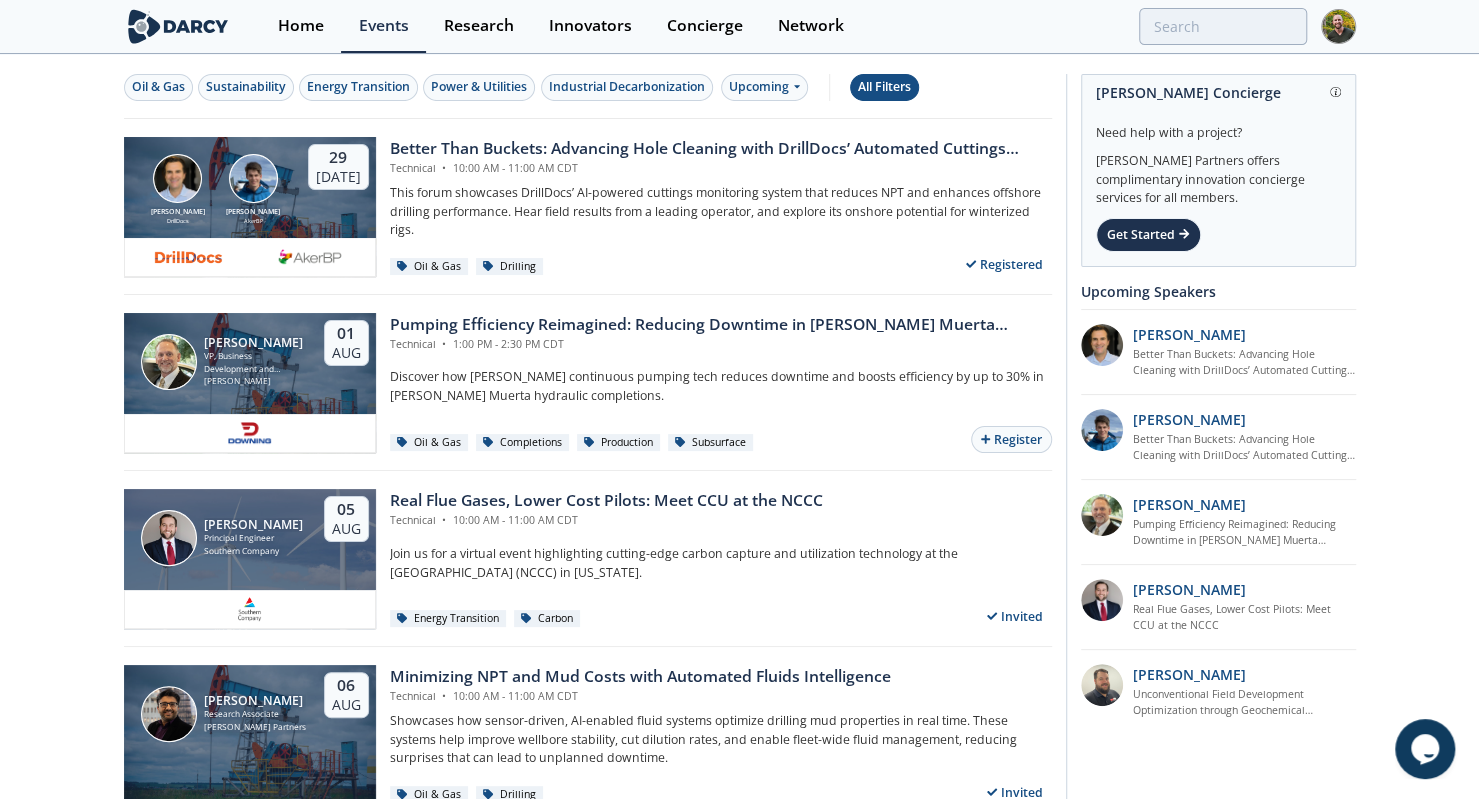 click on "All Filters" at bounding box center [884, 87] 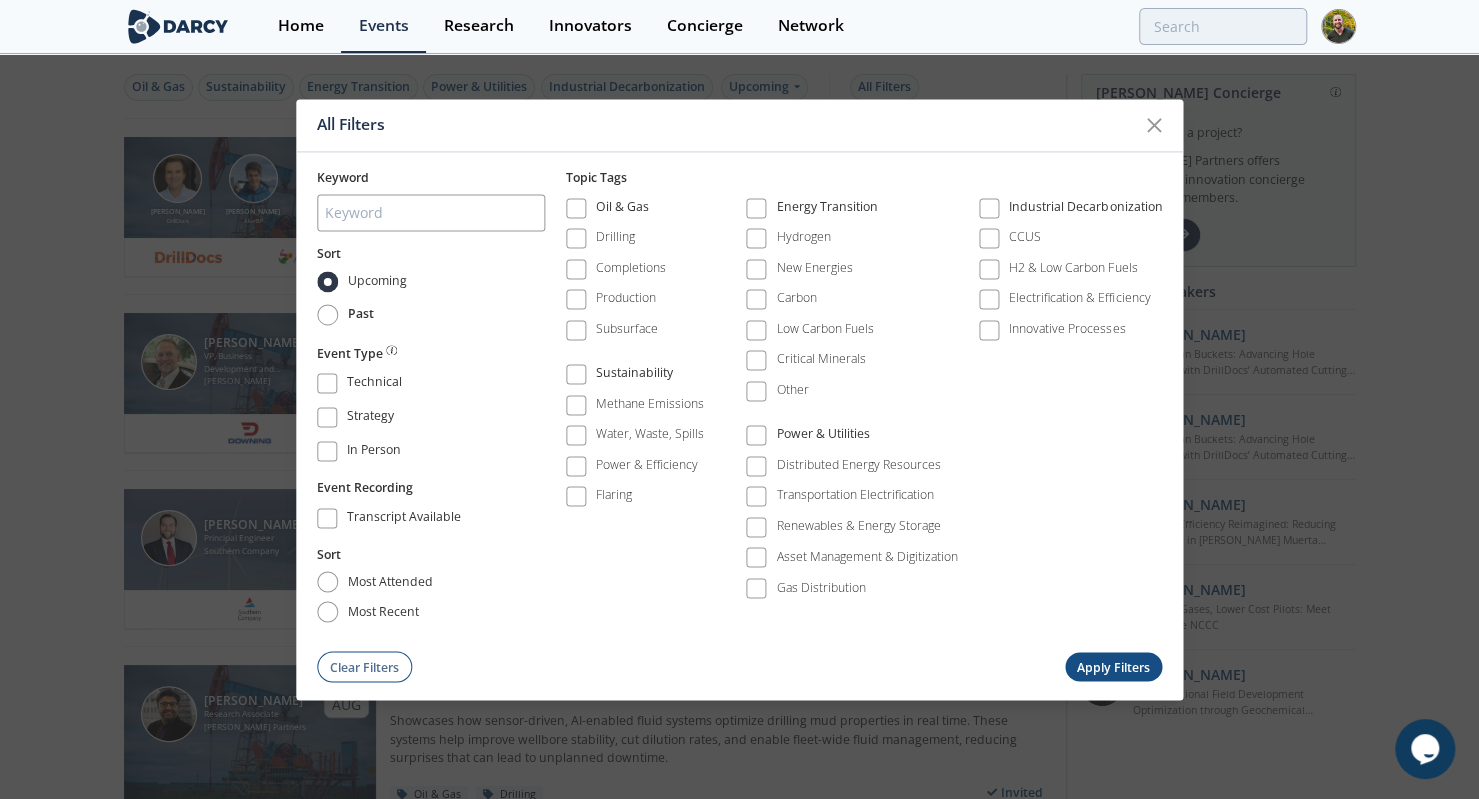 click on "Past" at bounding box center (361, 315) 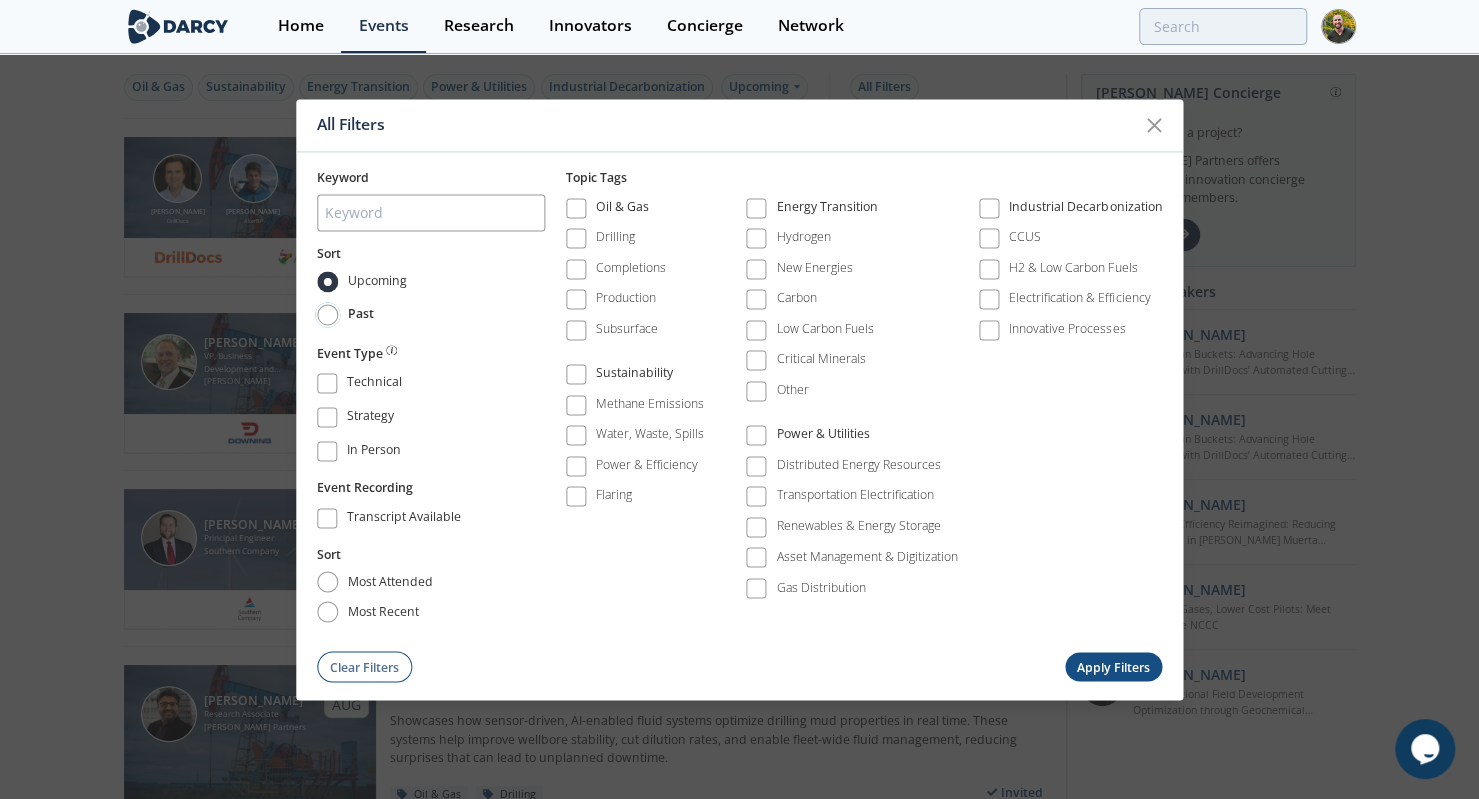 radio on "true" 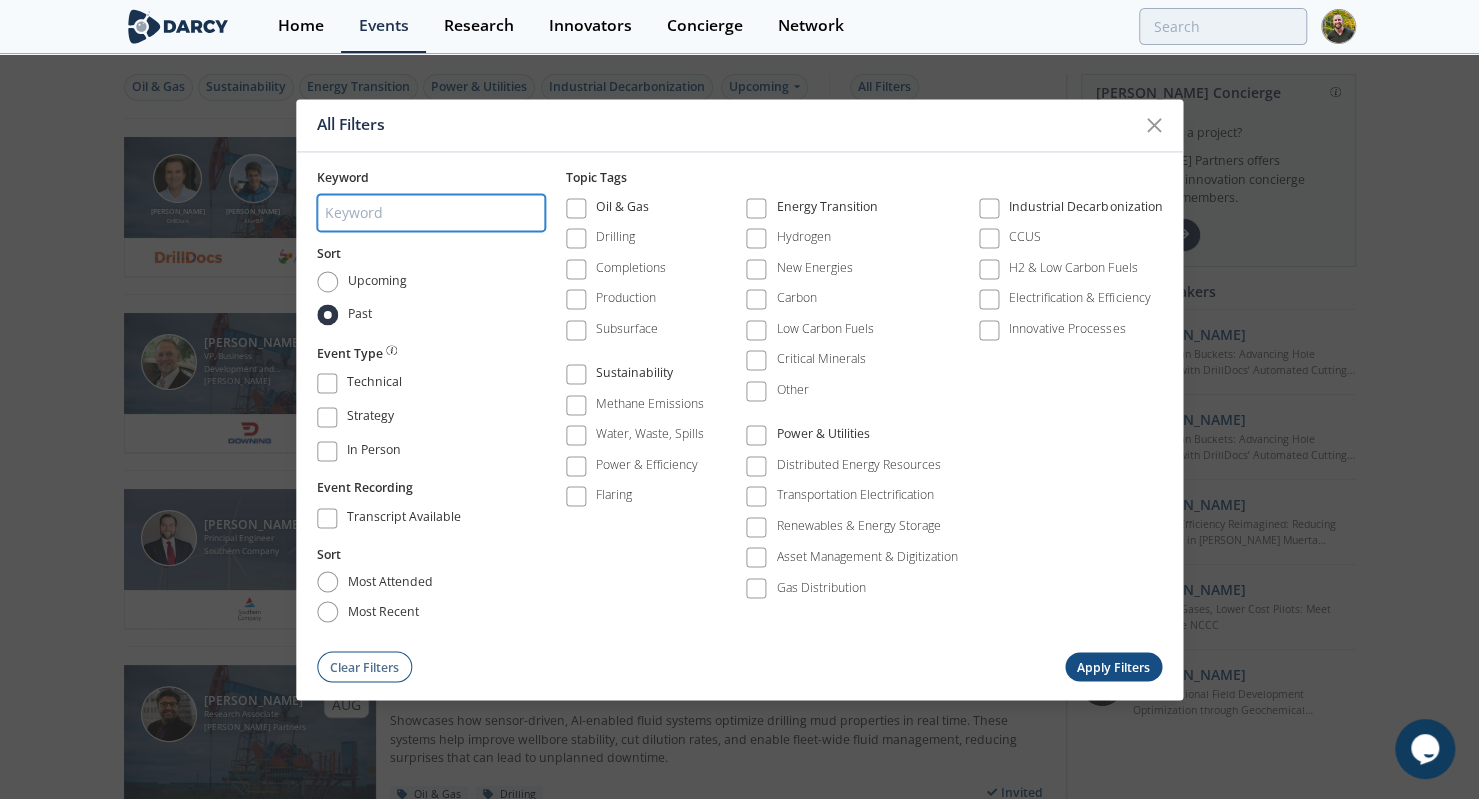 click at bounding box center [431, 213] 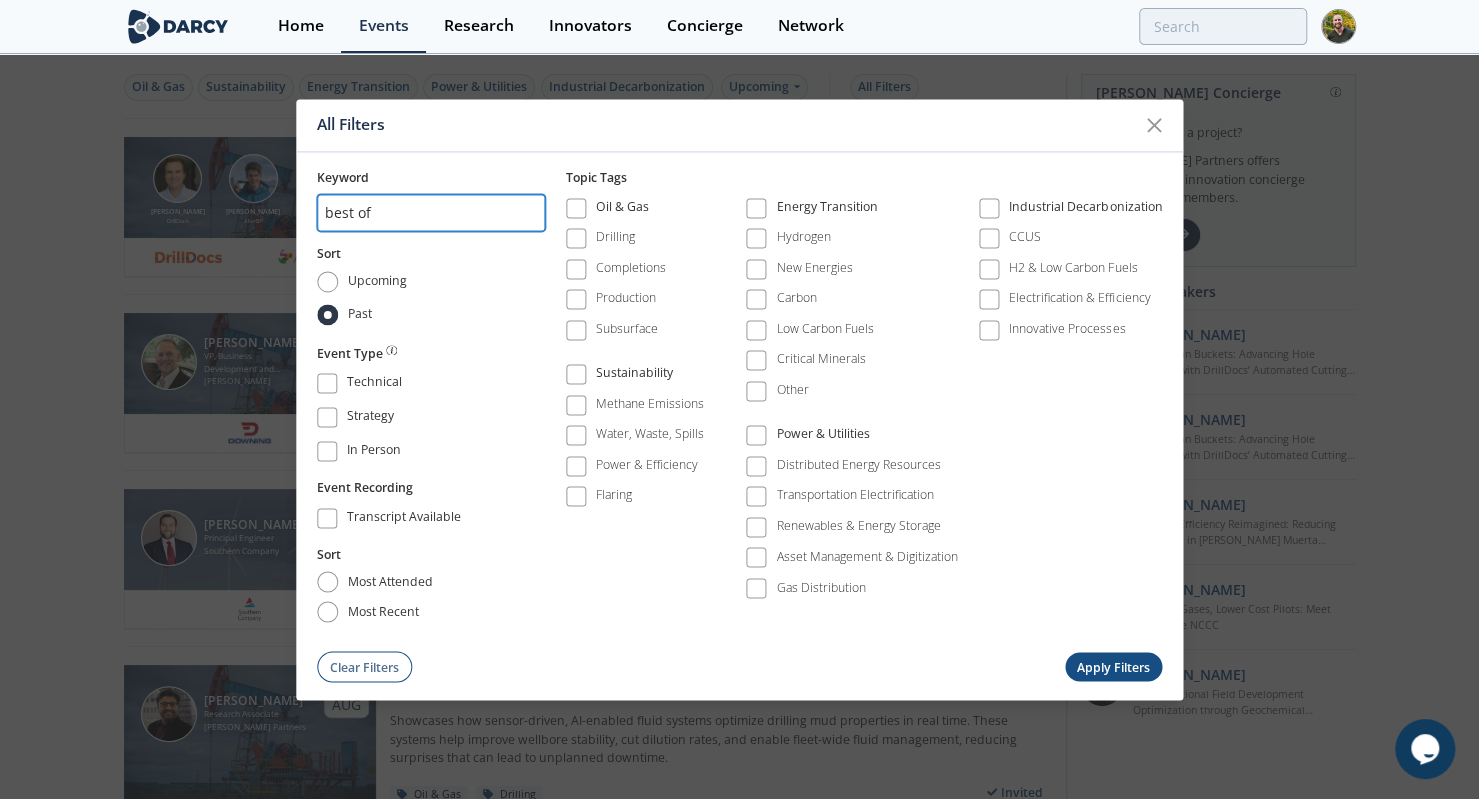type on "best of" 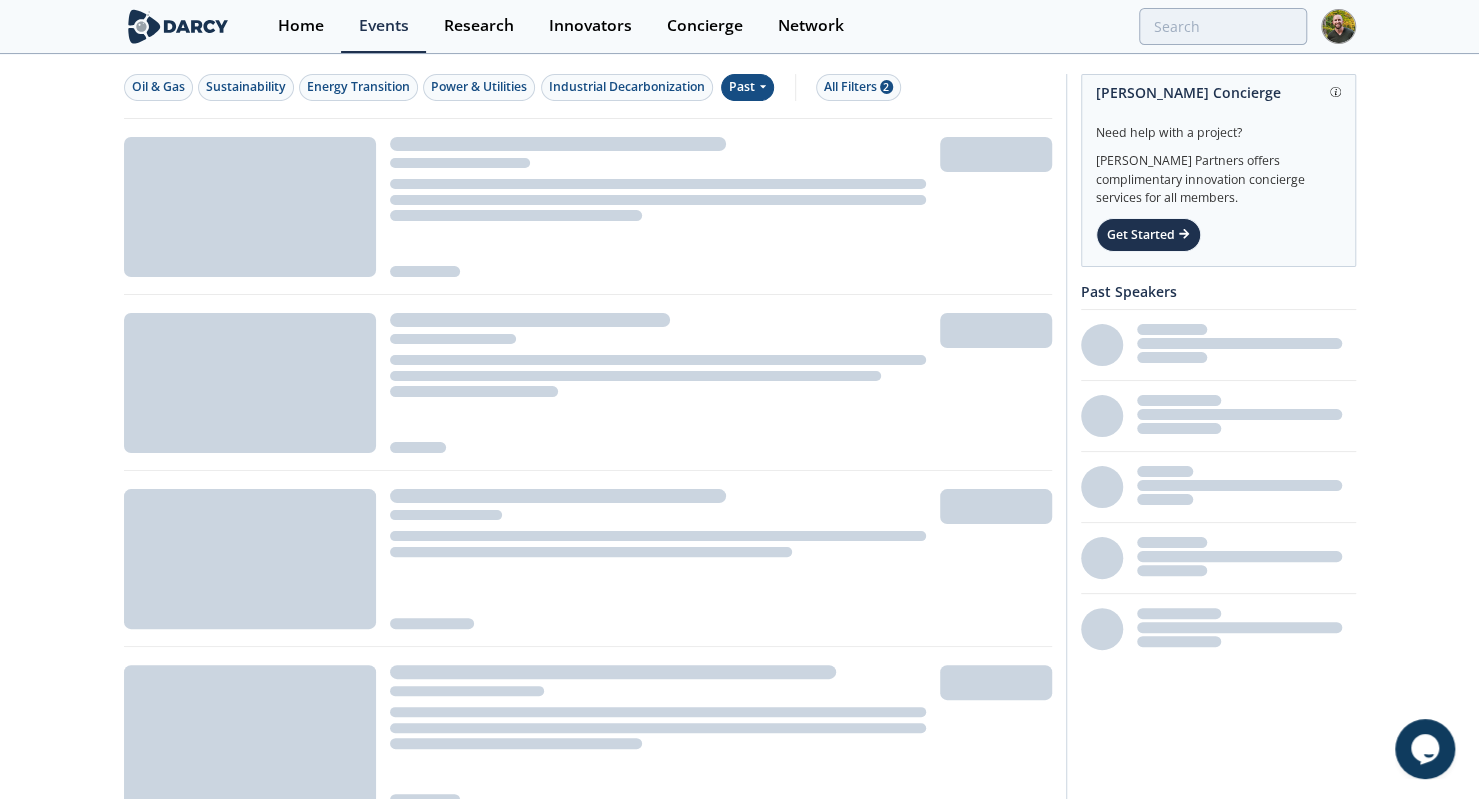 click on "Past" at bounding box center [747, 87] 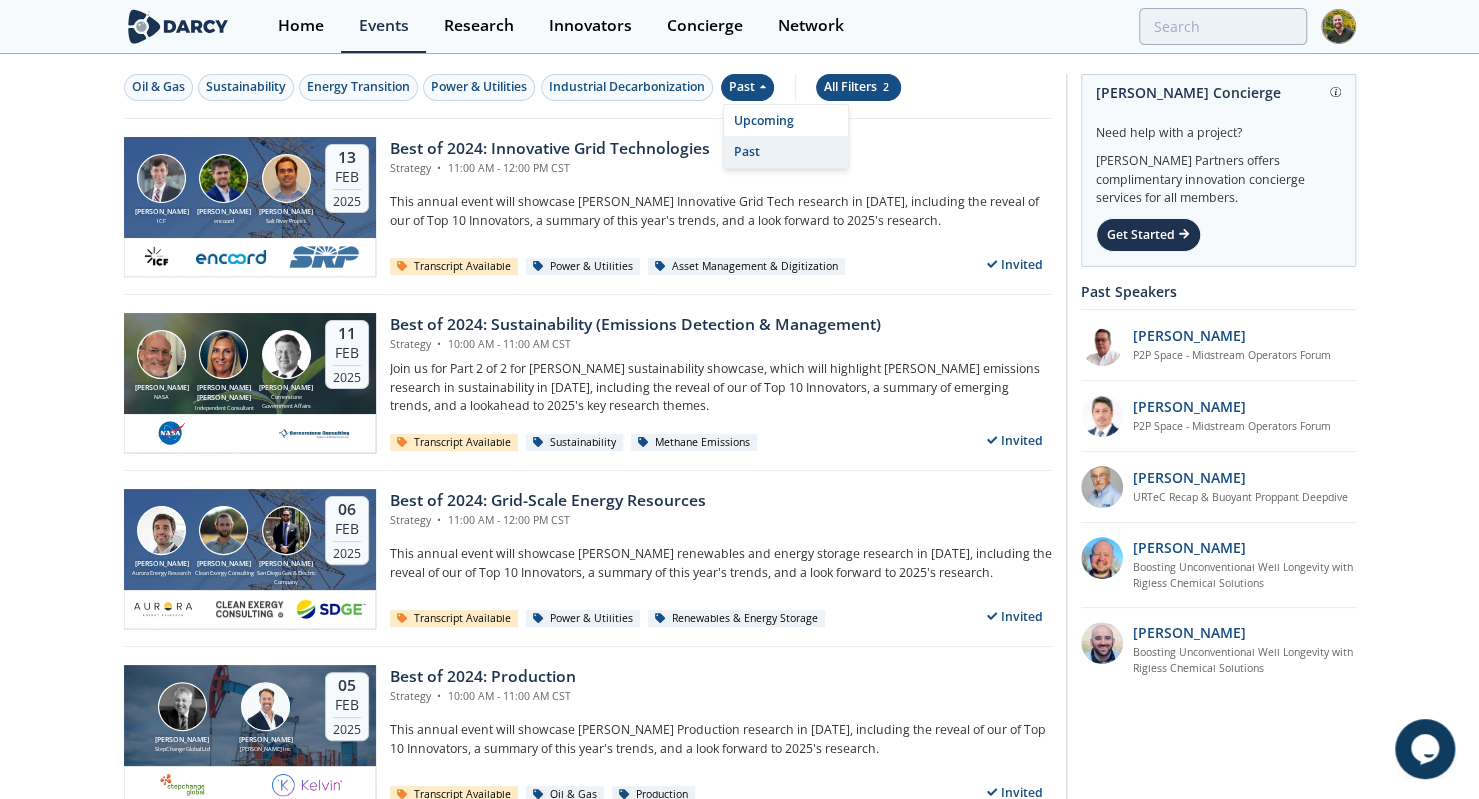 click on "All Filters
2" at bounding box center [858, 87] 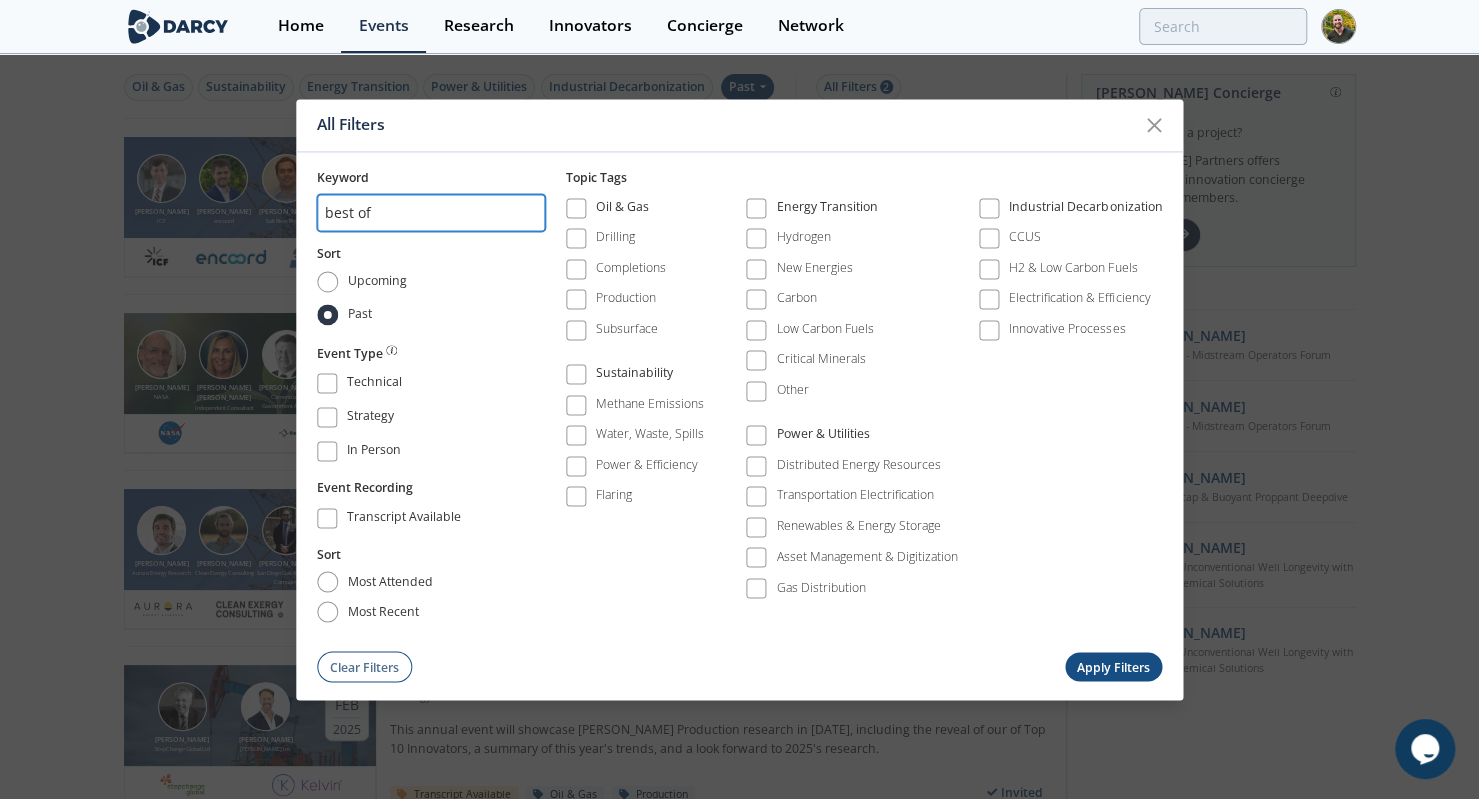 drag, startPoint x: 385, startPoint y: 211, endPoint x: 126, endPoint y: 215, distance: 259.03088 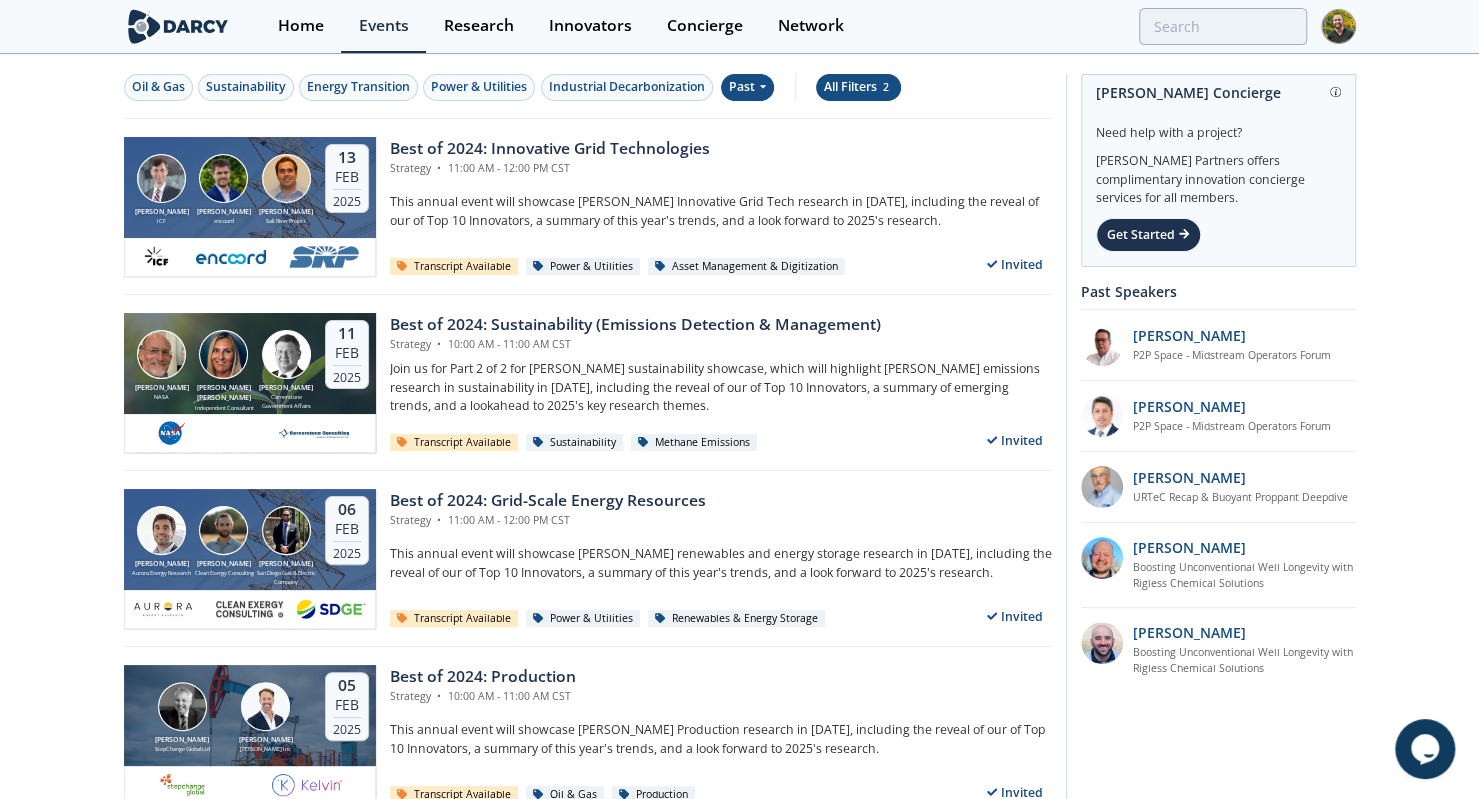 click on "All Filters
2" at bounding box center [858, 87] 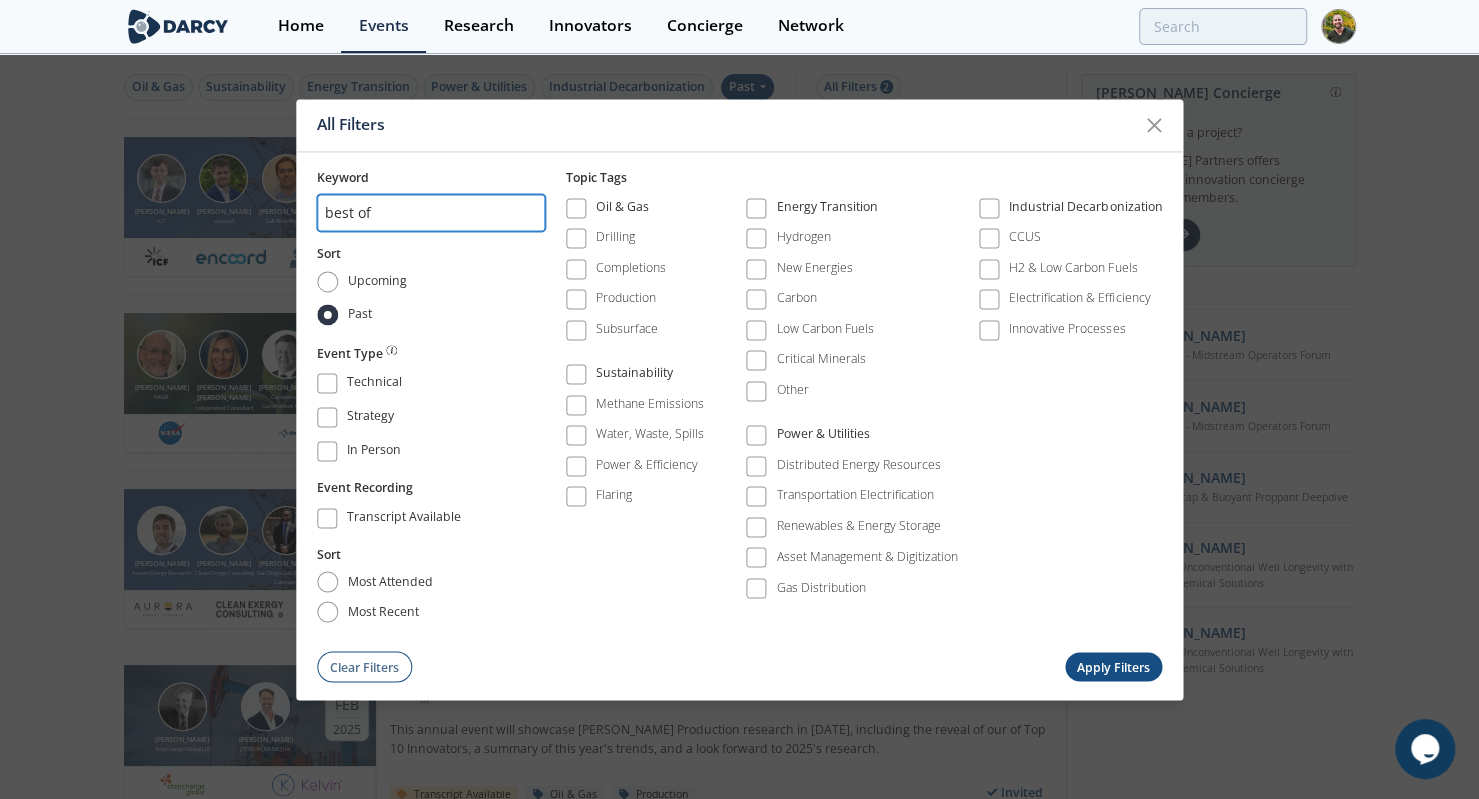drag, startPoint x: 405, startPoint y: 220, endPoint x: 280, endPoint y: 208, distance: 125.57468 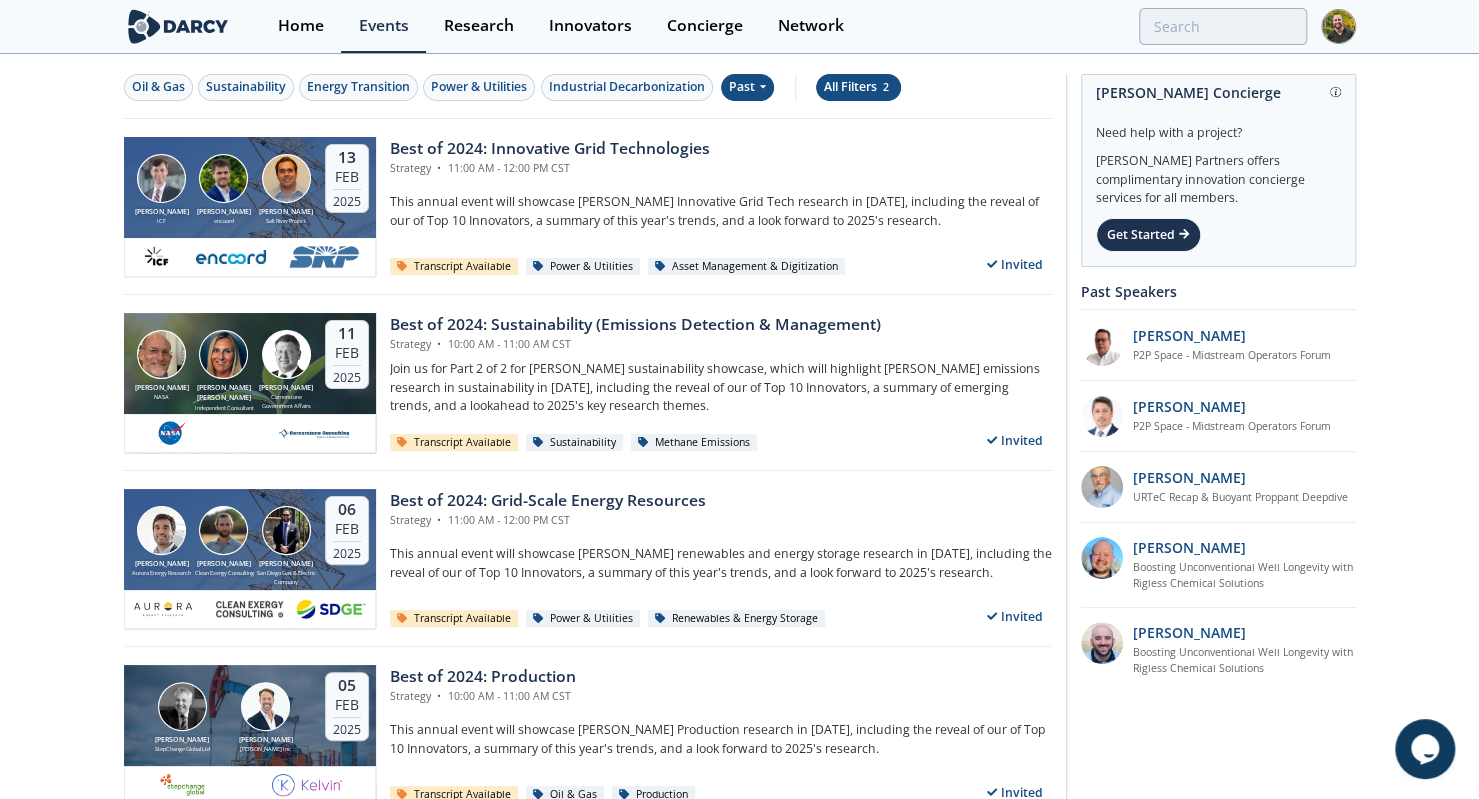 click on "All Filters
2" at bounding box center [858, 87] 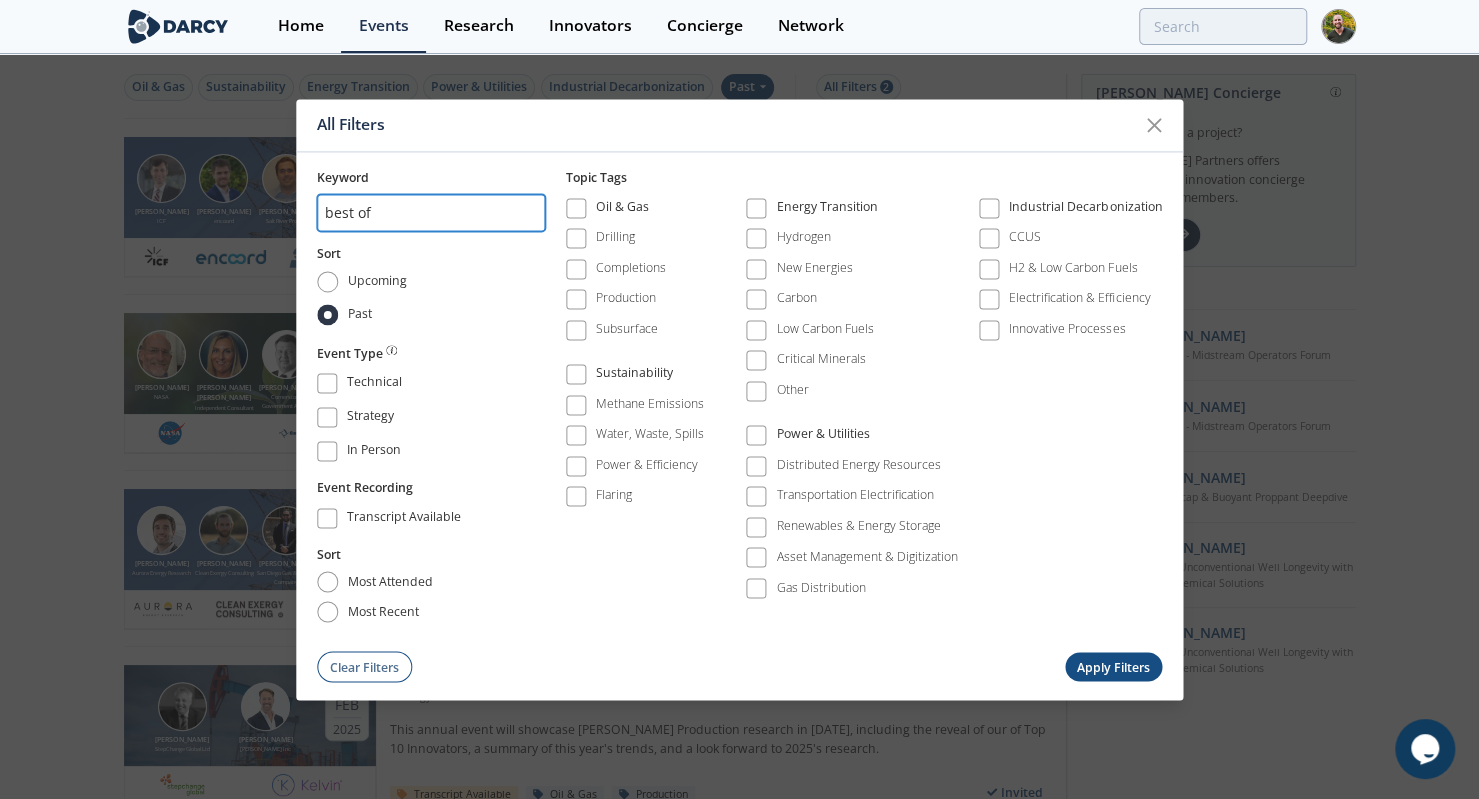 click on "best of" at bounding box center (431, 213) 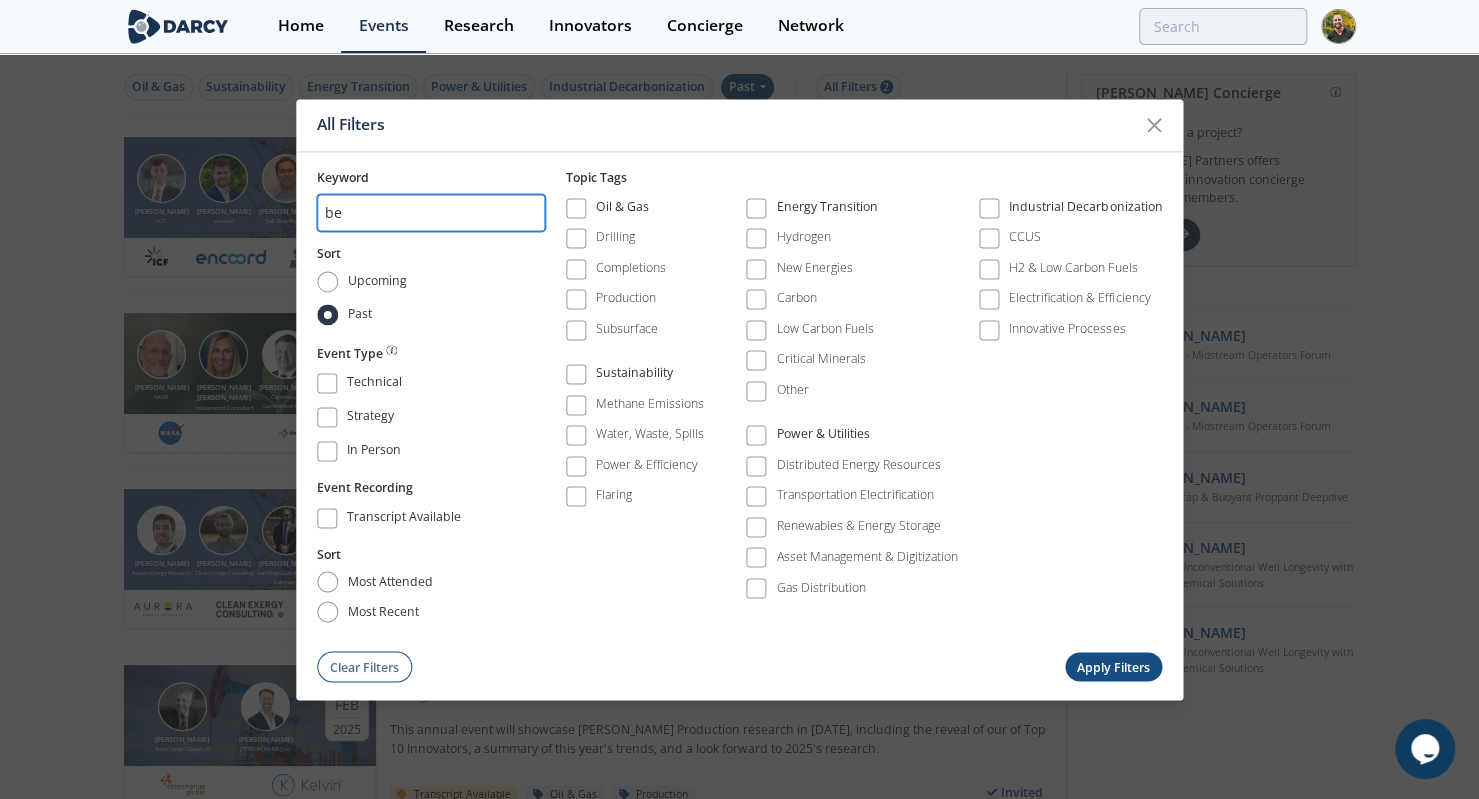 type on "b" 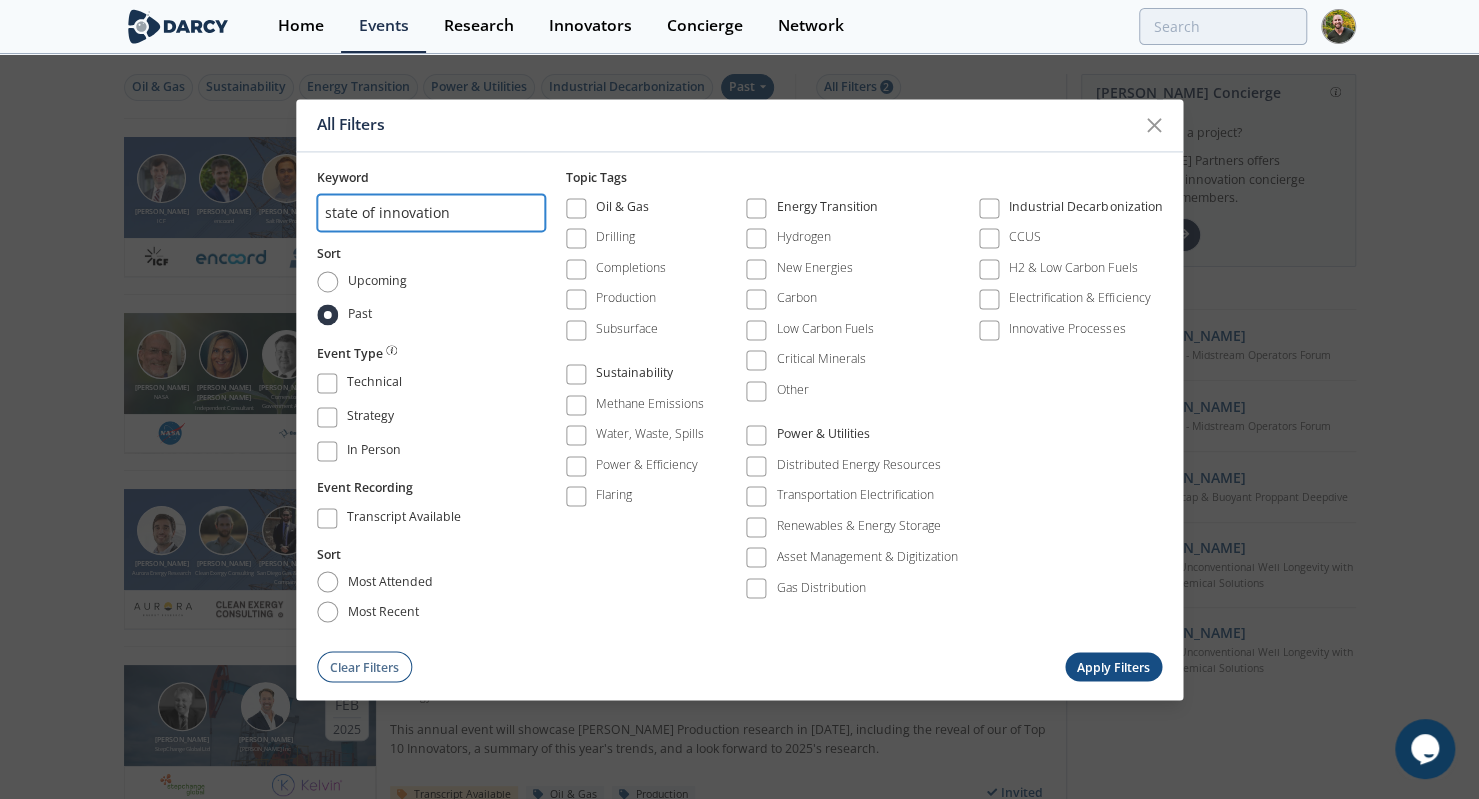 type on "state of innovation" 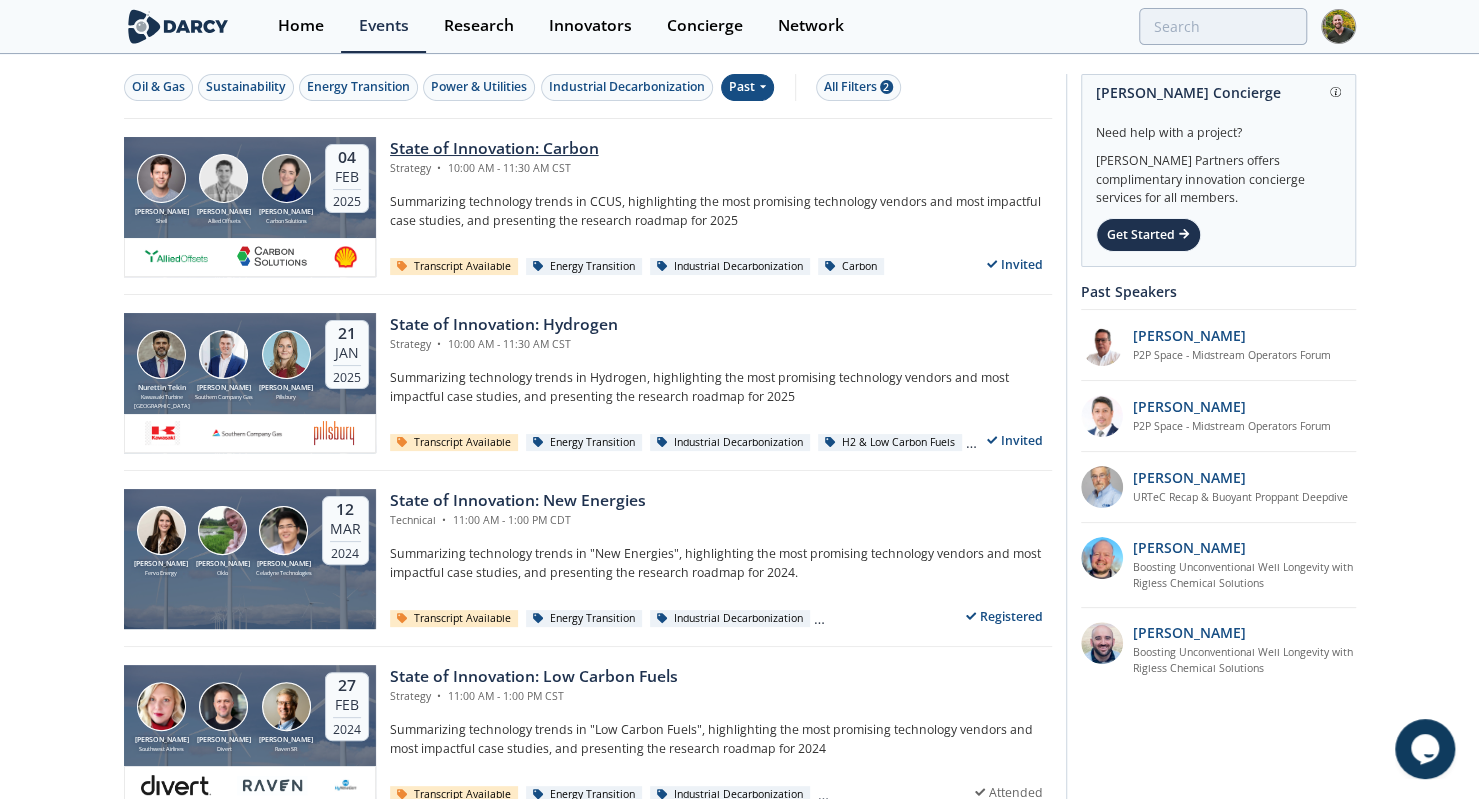 click on "State of Innovation: Carbon" at bounding box center (494, 149) 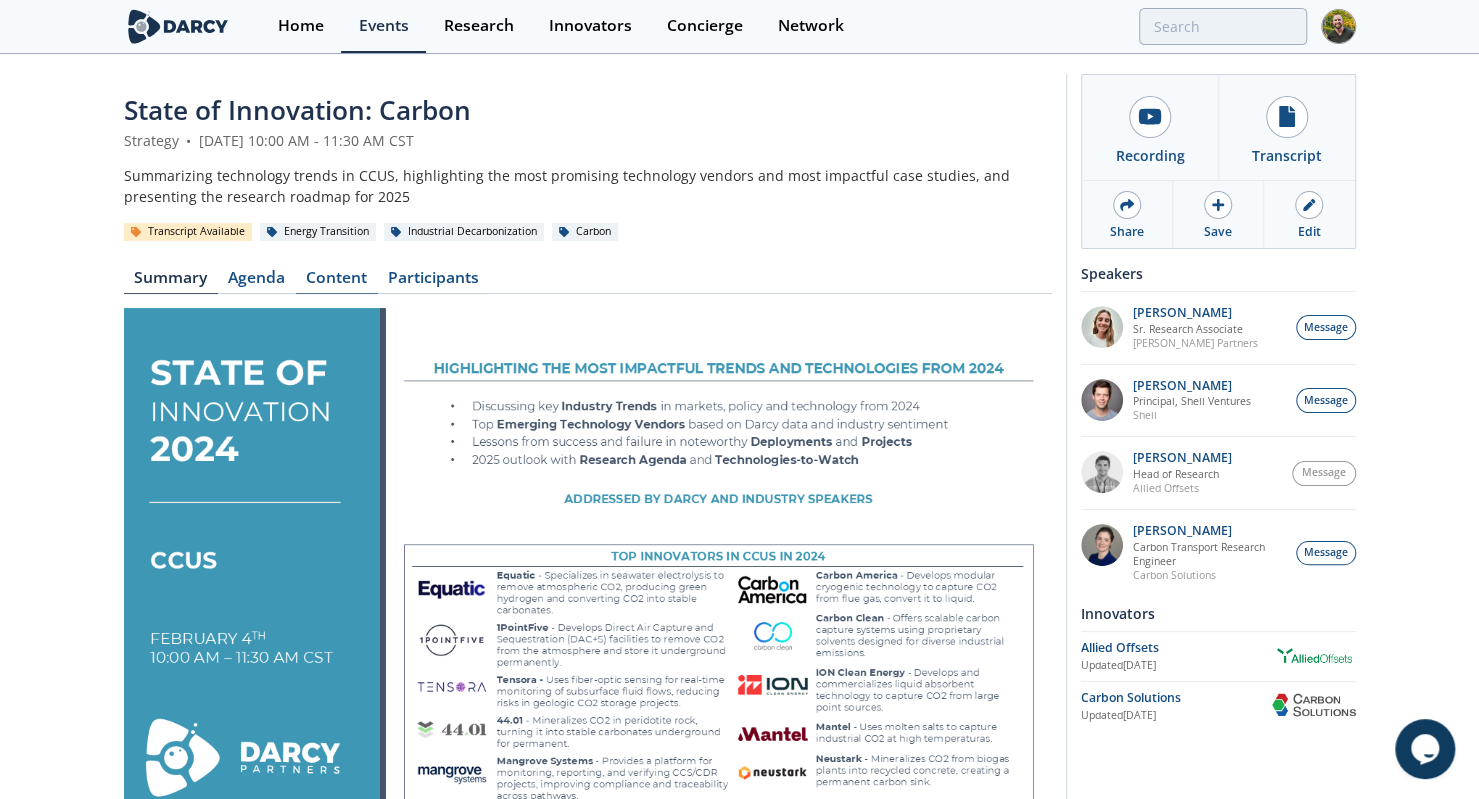 click on "Content" at bounding box center [337, 282] 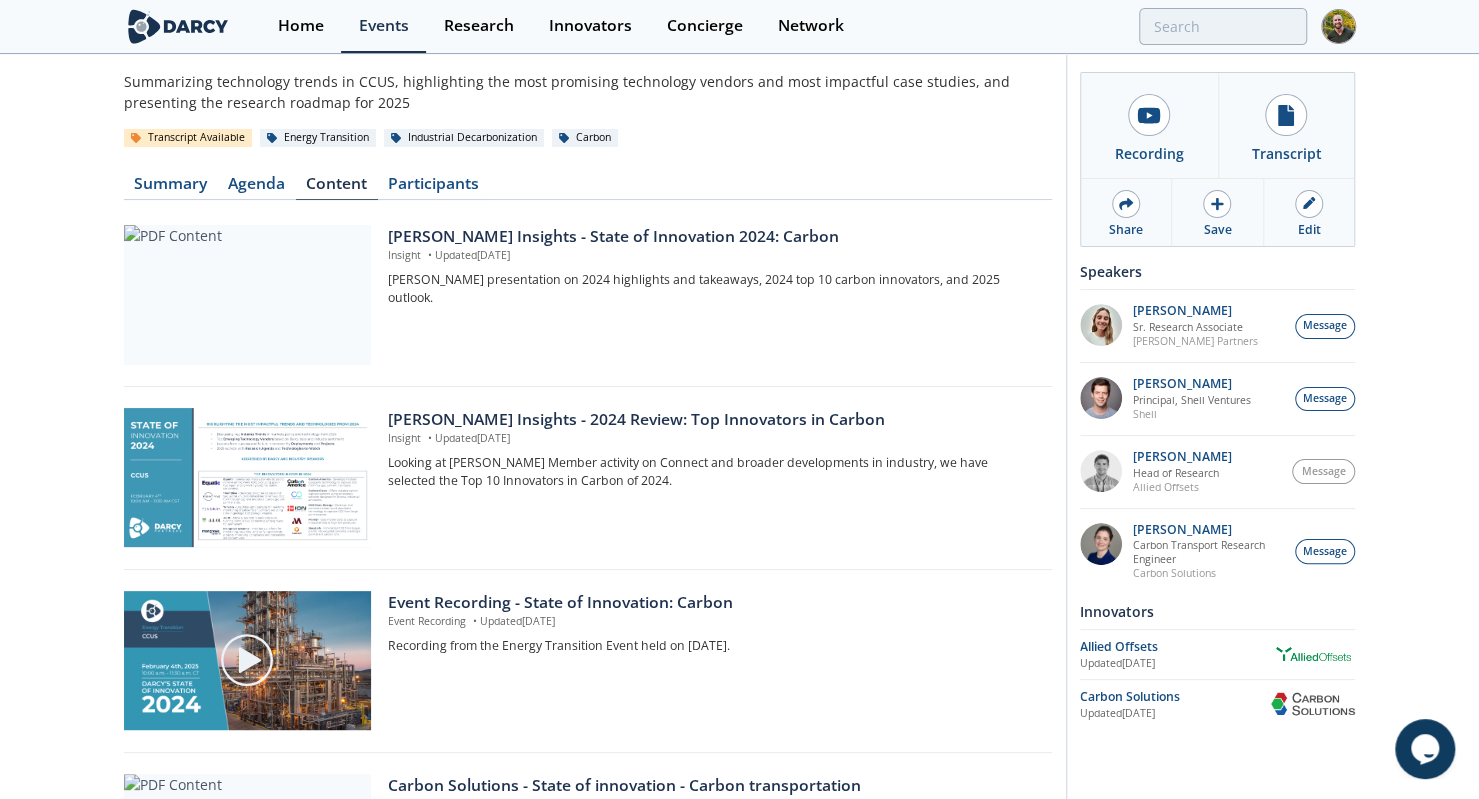 scroll, scrollTop: 0, scrollLeft: 0, axis: both 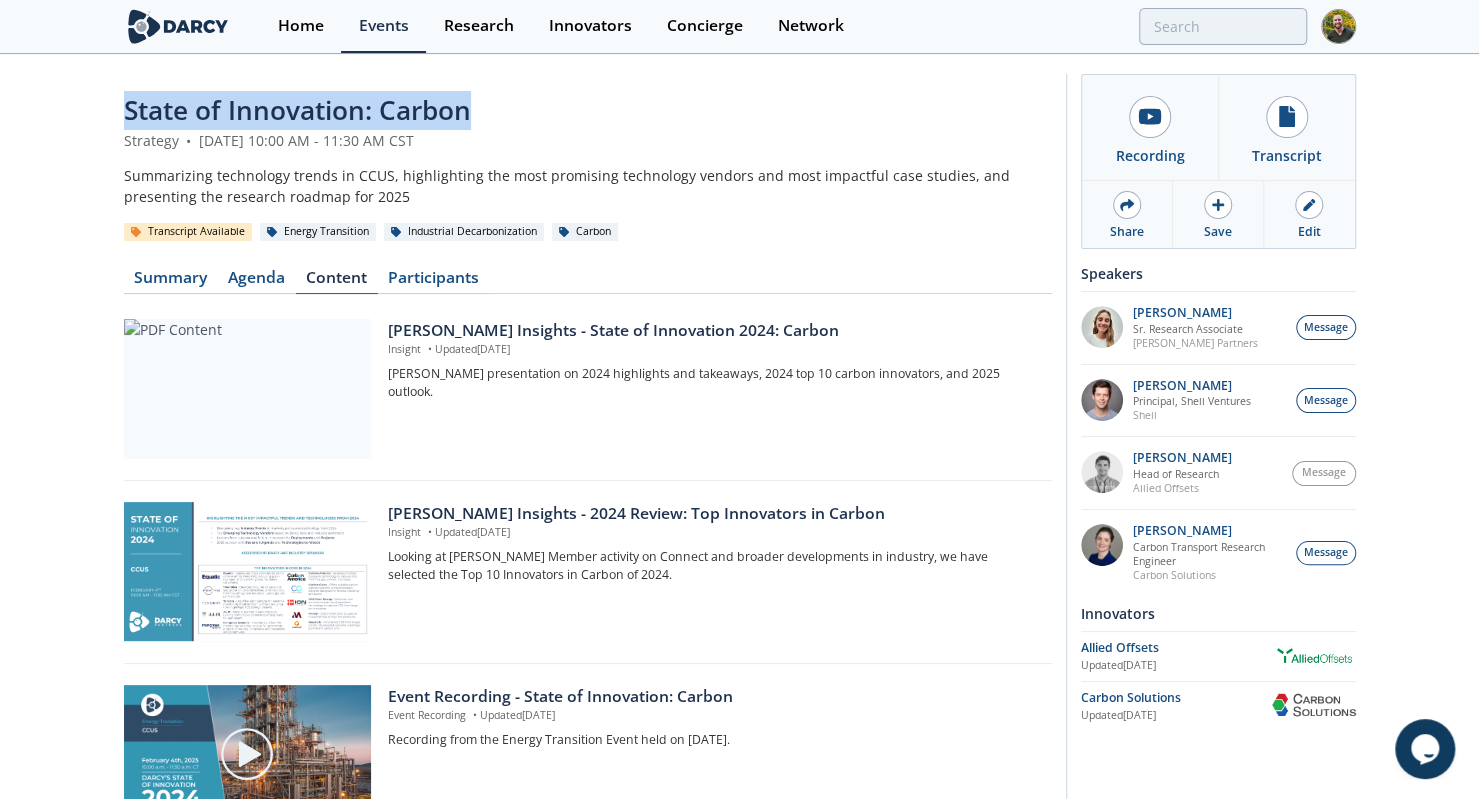 drag, startPoint x: 123, startPoint y: 113, endPoint x: 498, endPoint y: 118, distance: 375.03333 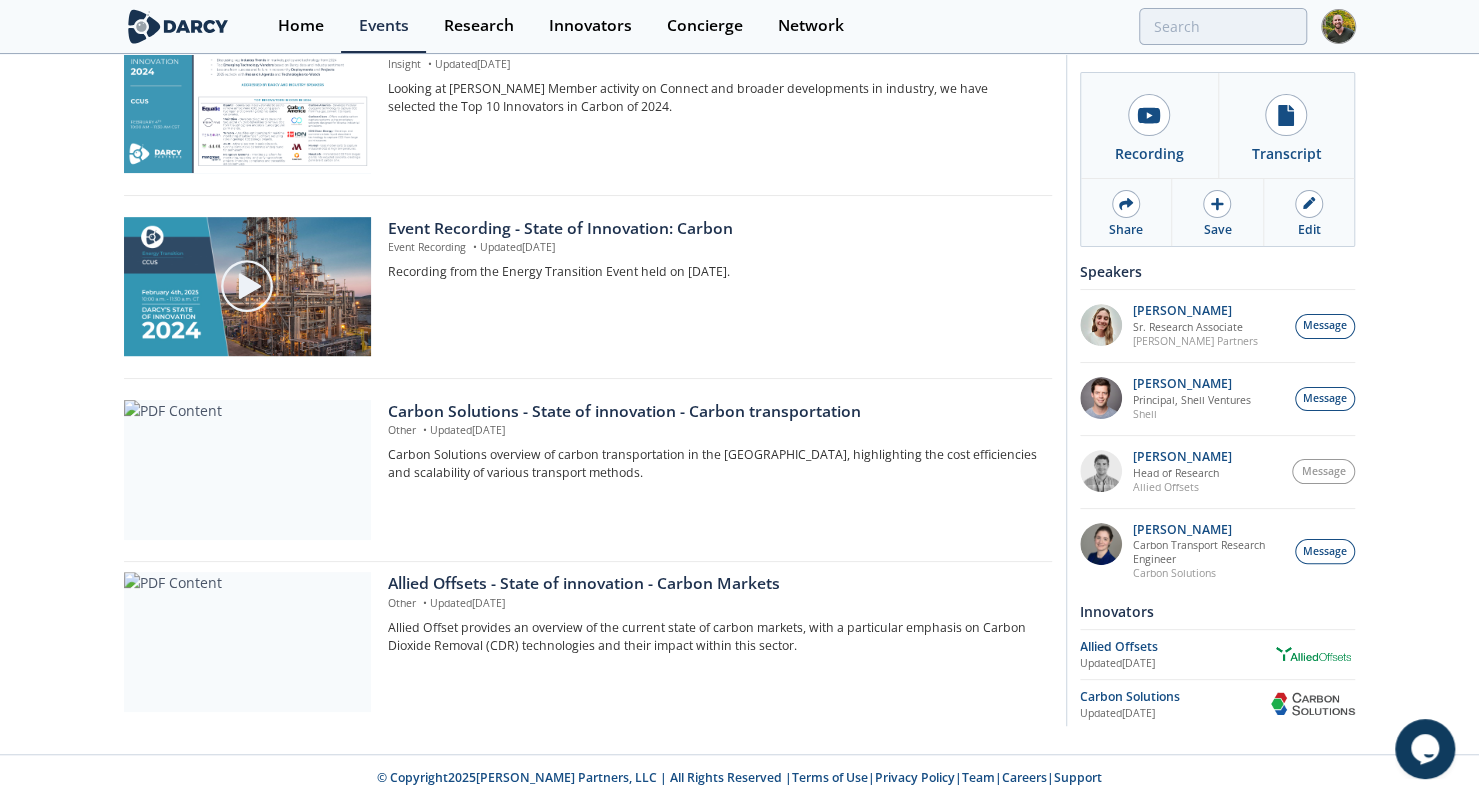 scroll, scrollTop: 0, scrollLeft: 0, axis: both 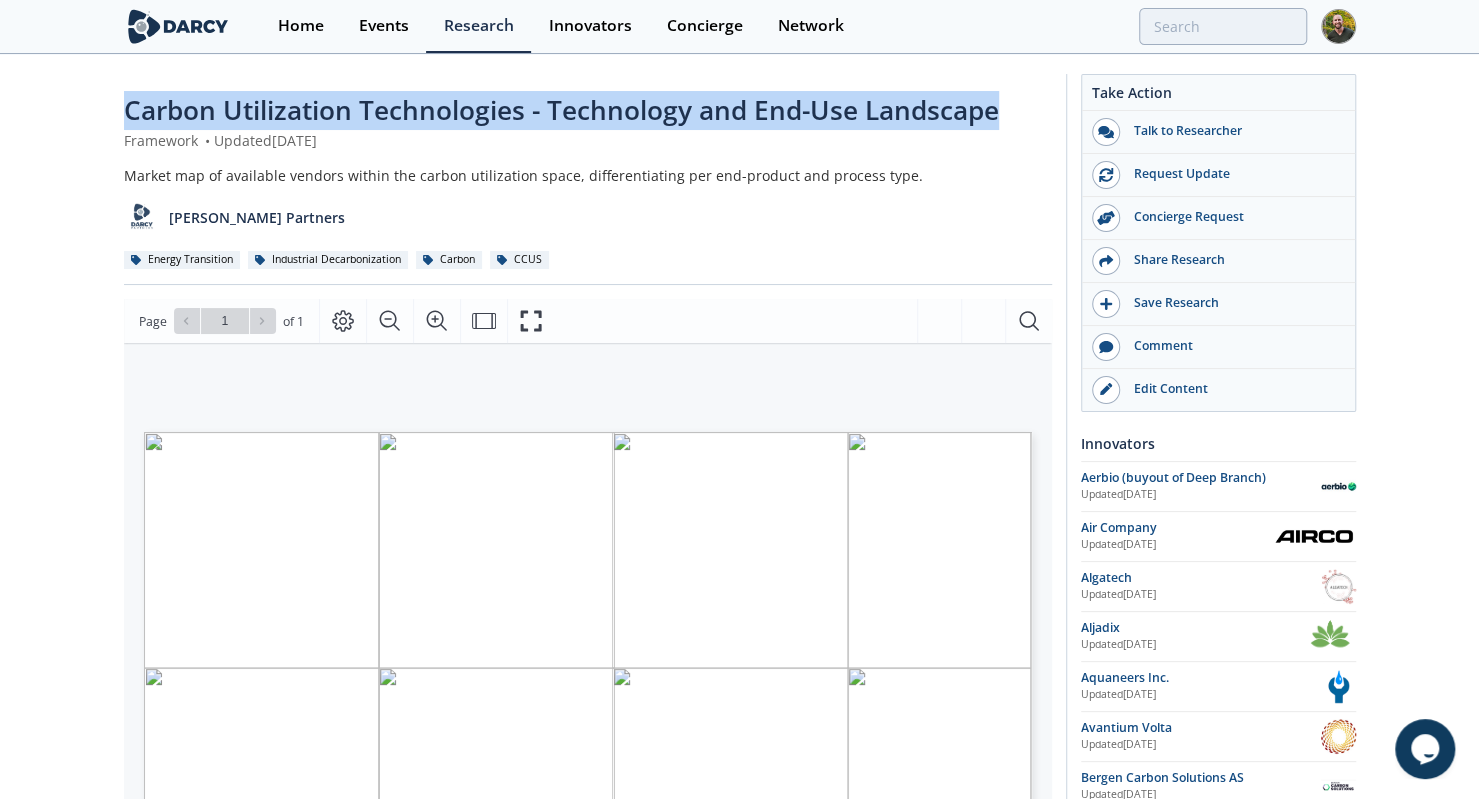 drag, startPoint x: 127, startPoint y: 108, endPoint x: 995, endPoint y: 83, distance: 868.3599 